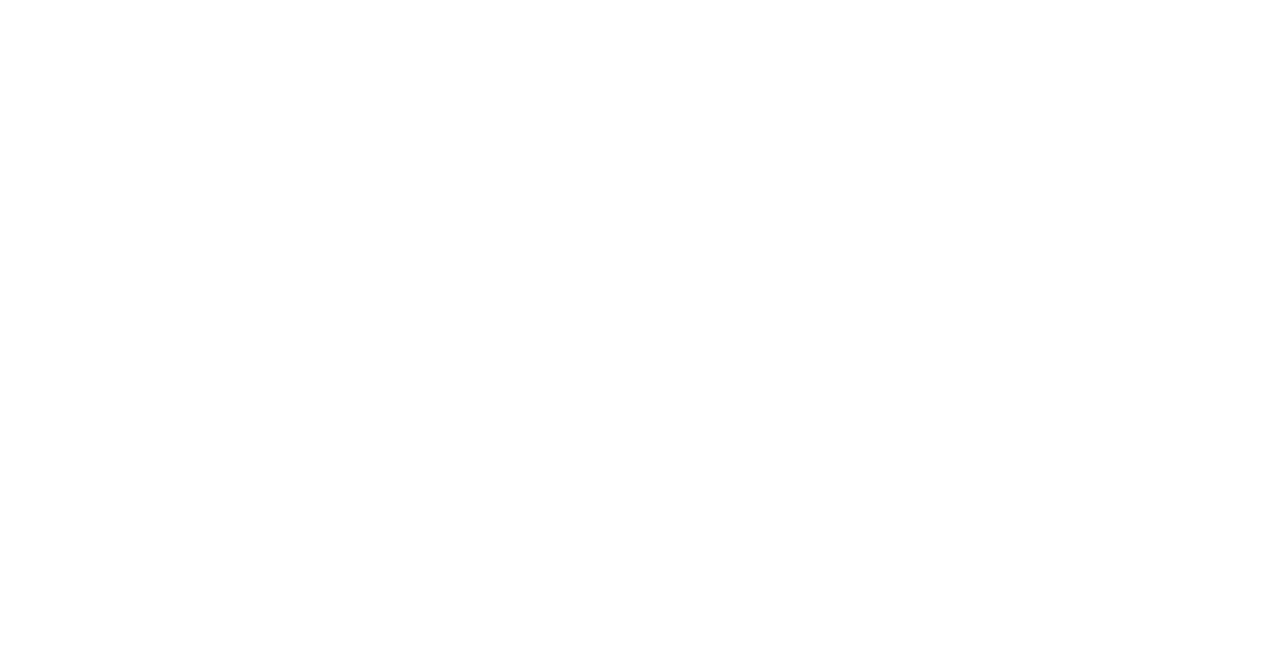 scroll, scrollTop: 0, scrollLeft: 0, axis: both 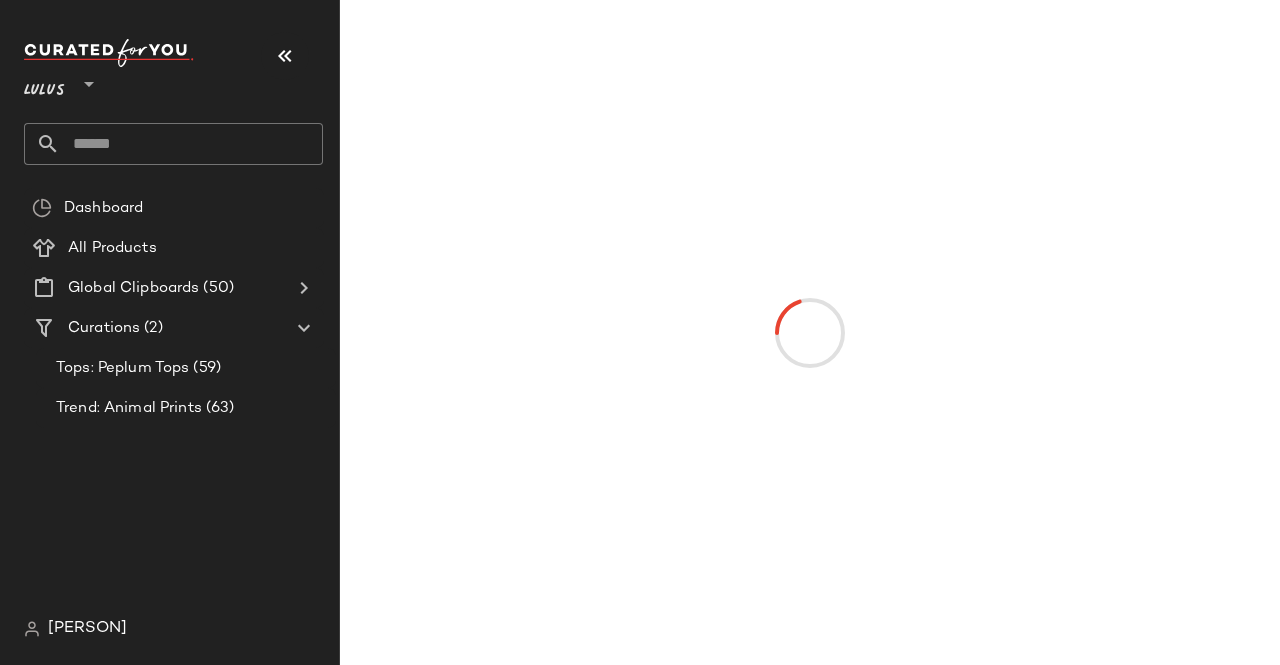click 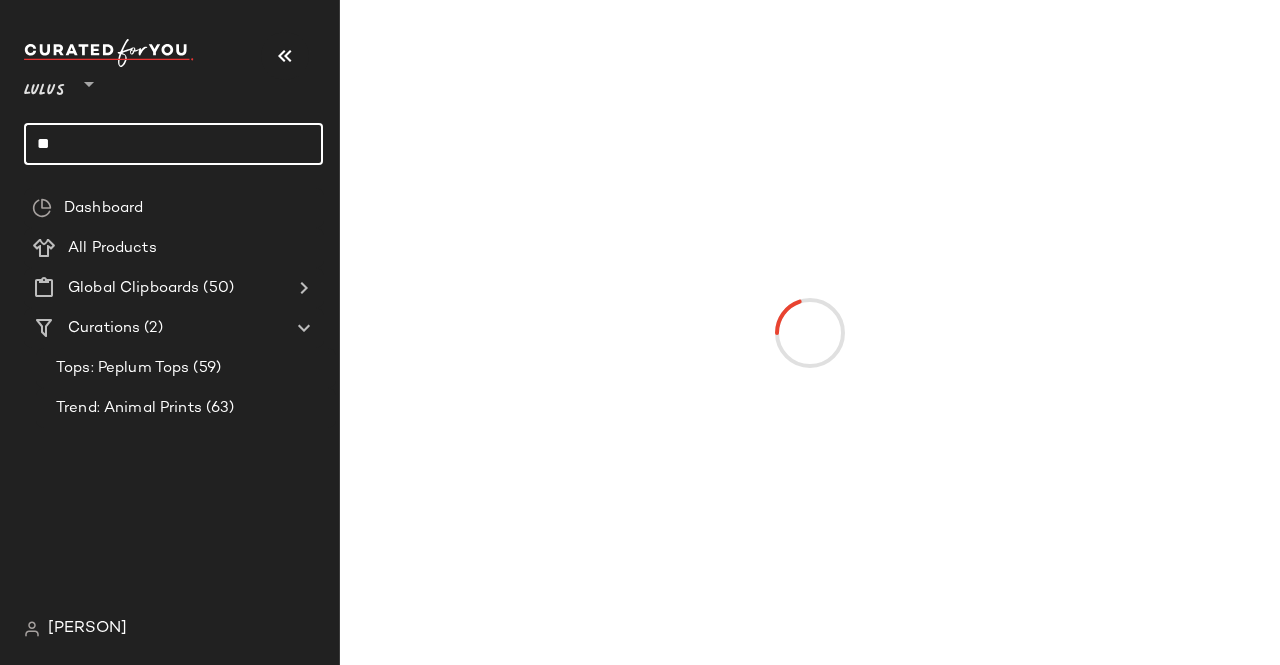type on "*" 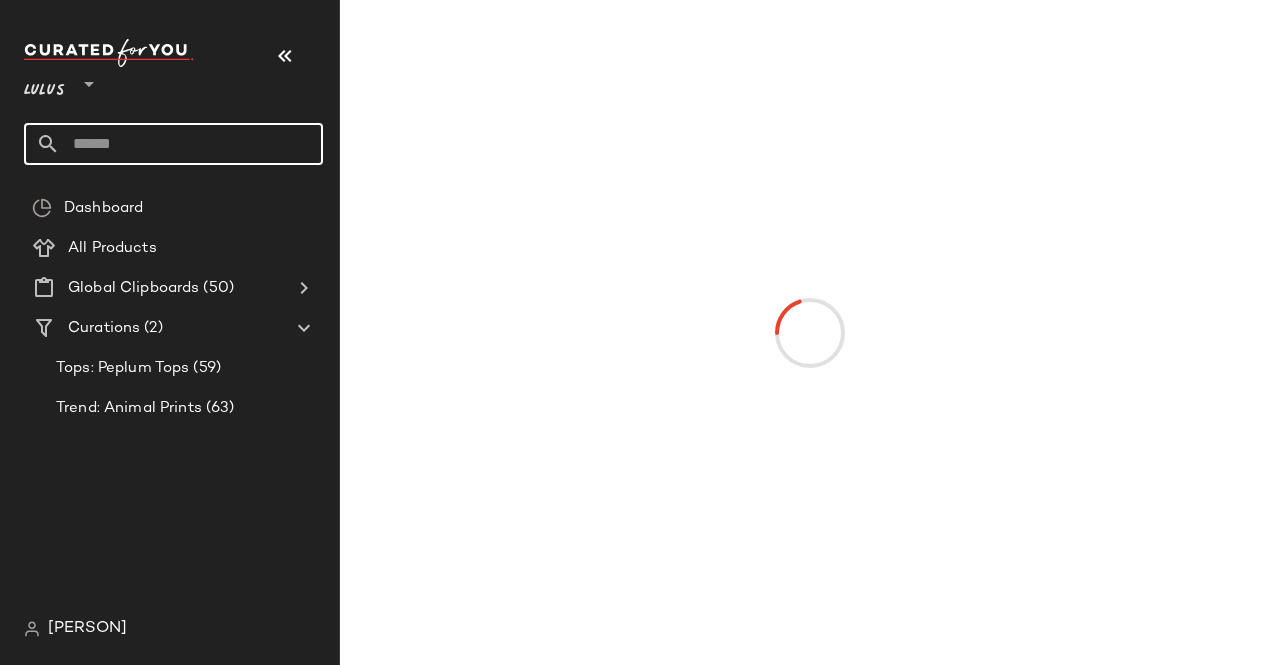 type on "*" 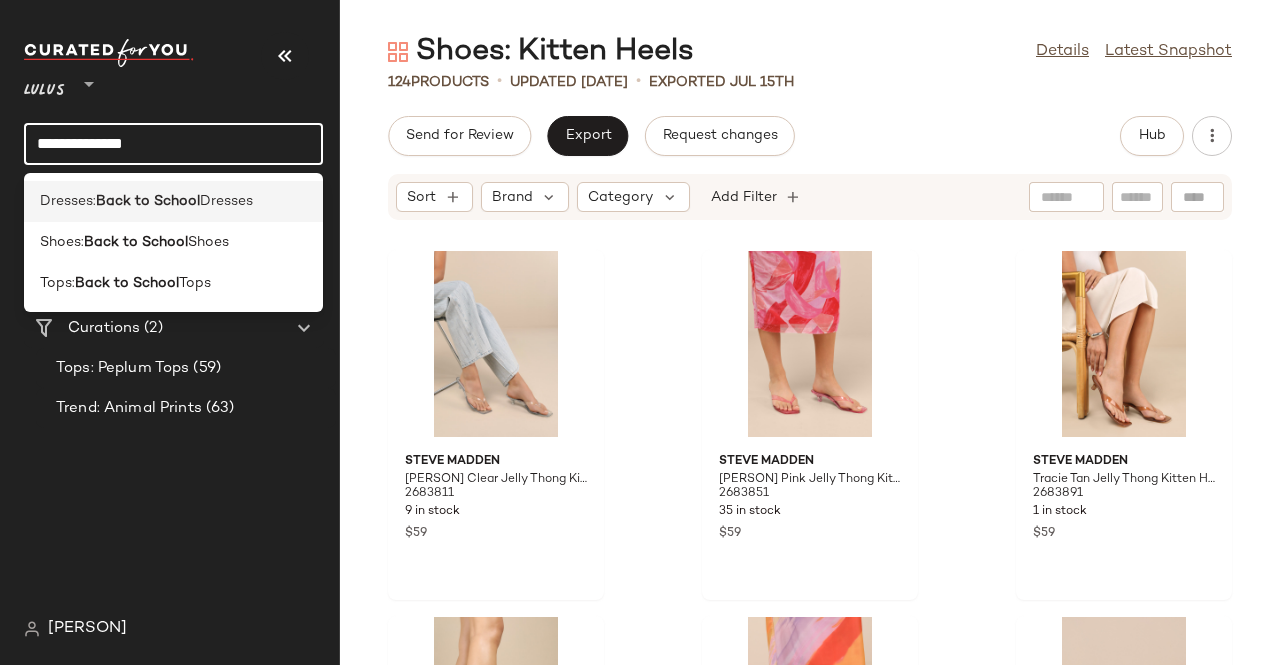 type on "**********" 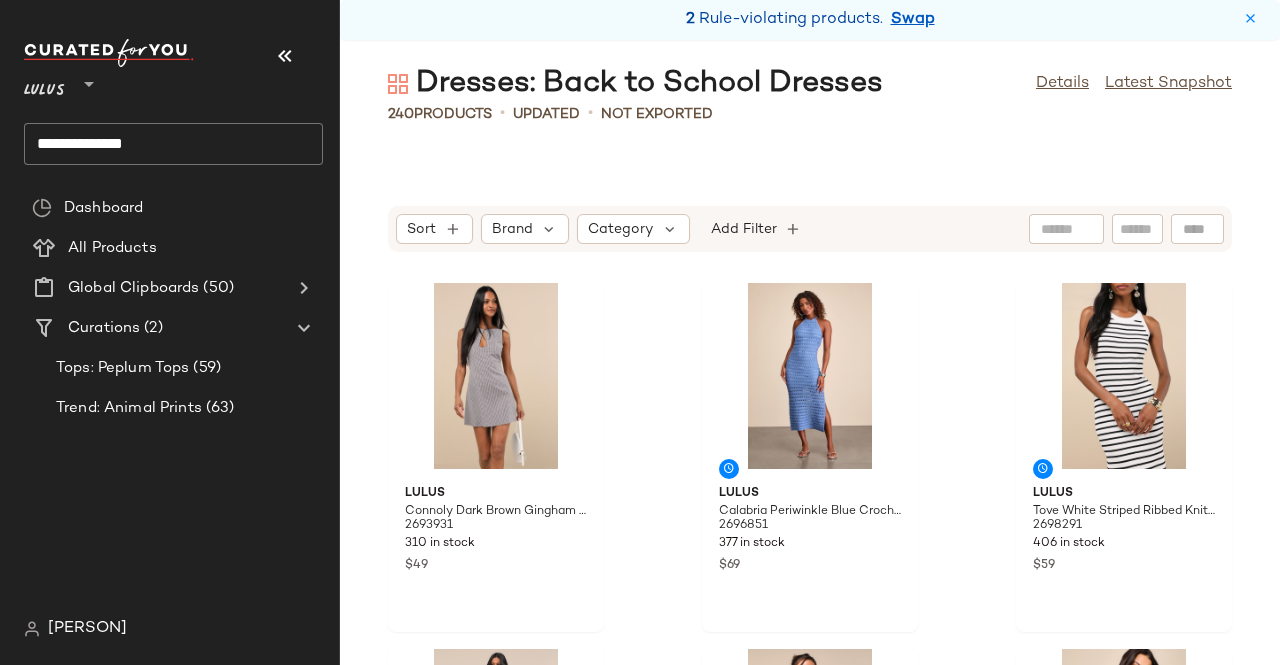 click on "**********" 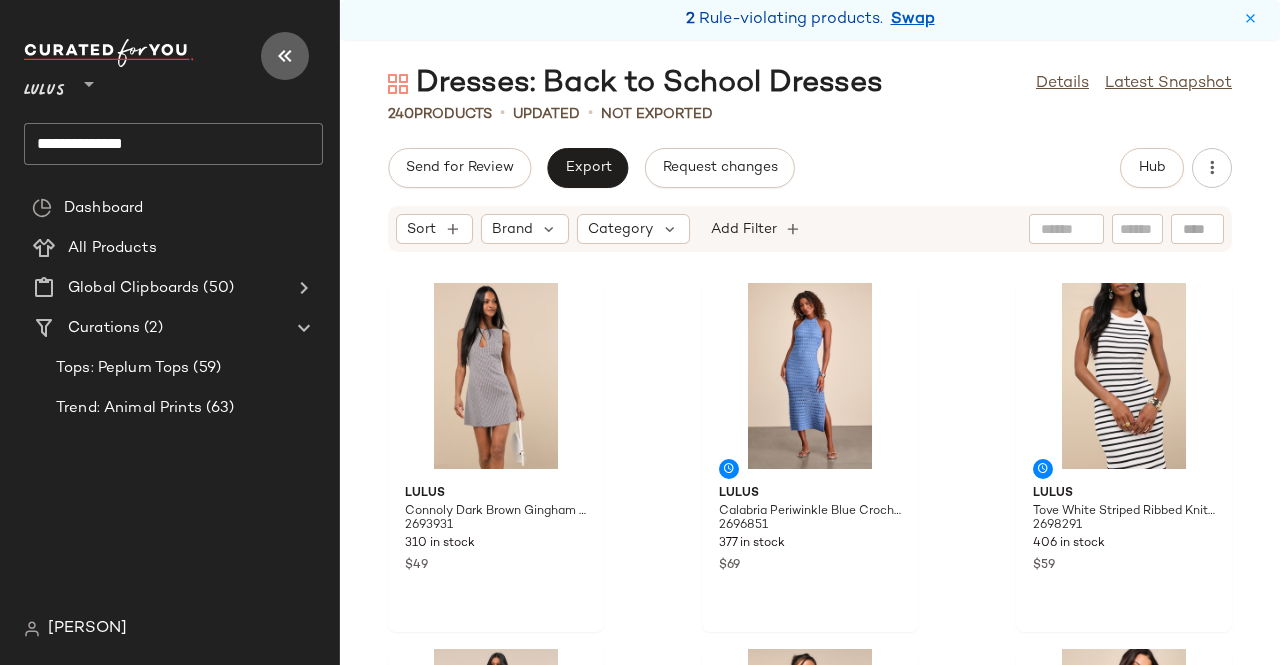 click at bounding box center [285, 56] 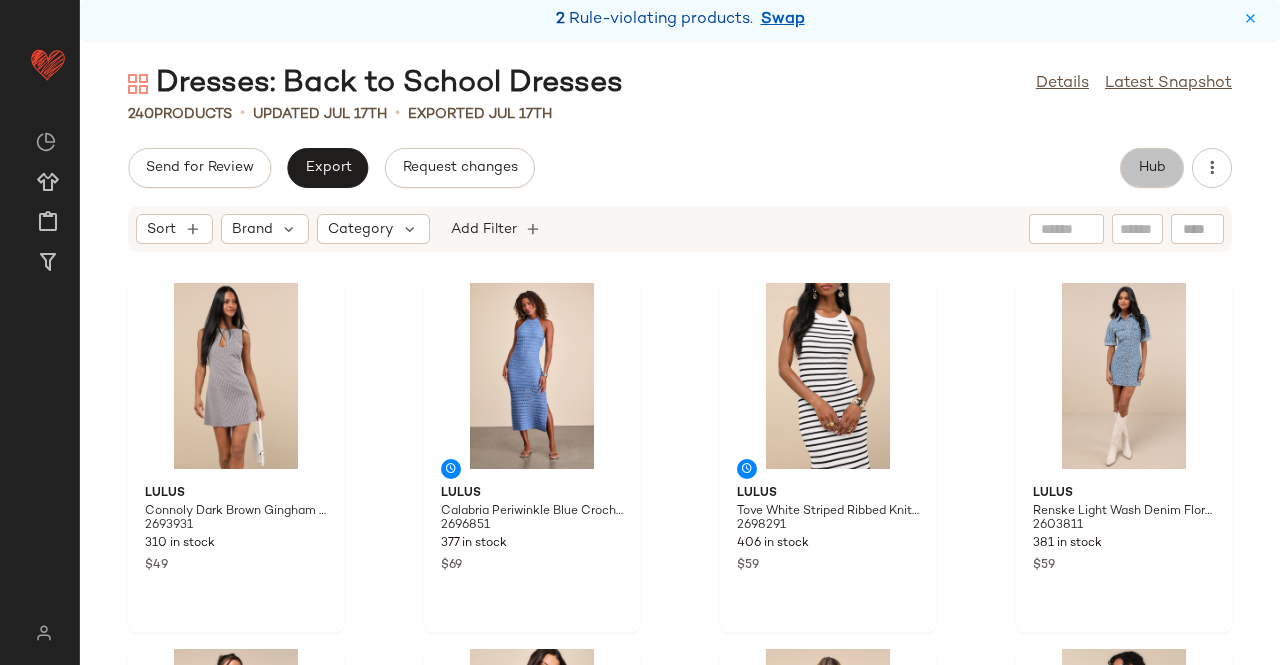 click on "Hub" at bounding box center (1152, 168) 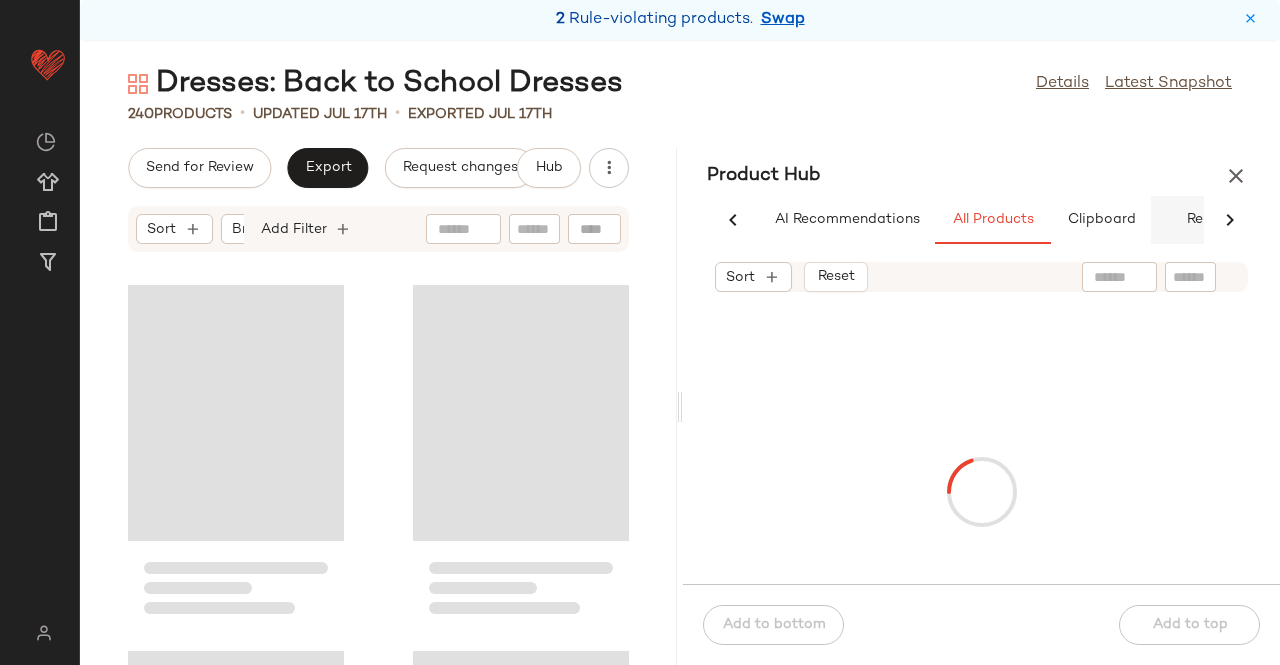 scroll, scrollTop: 0, scrollLeft: 62, axis: horizontal 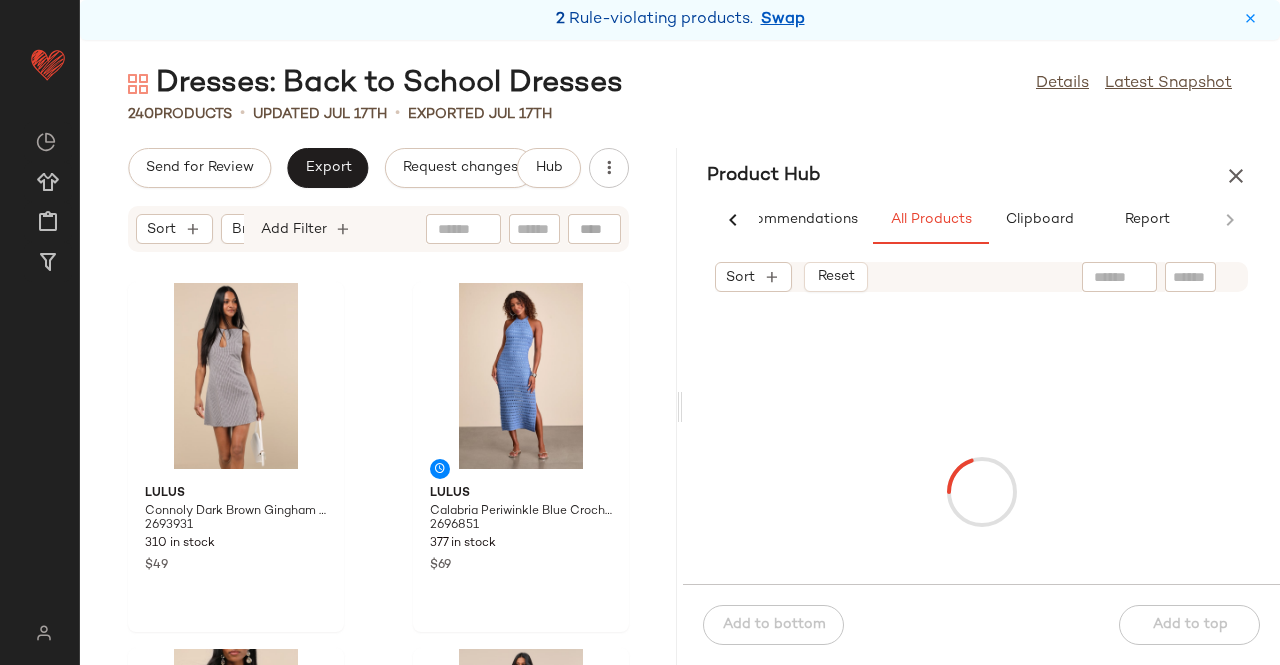 click 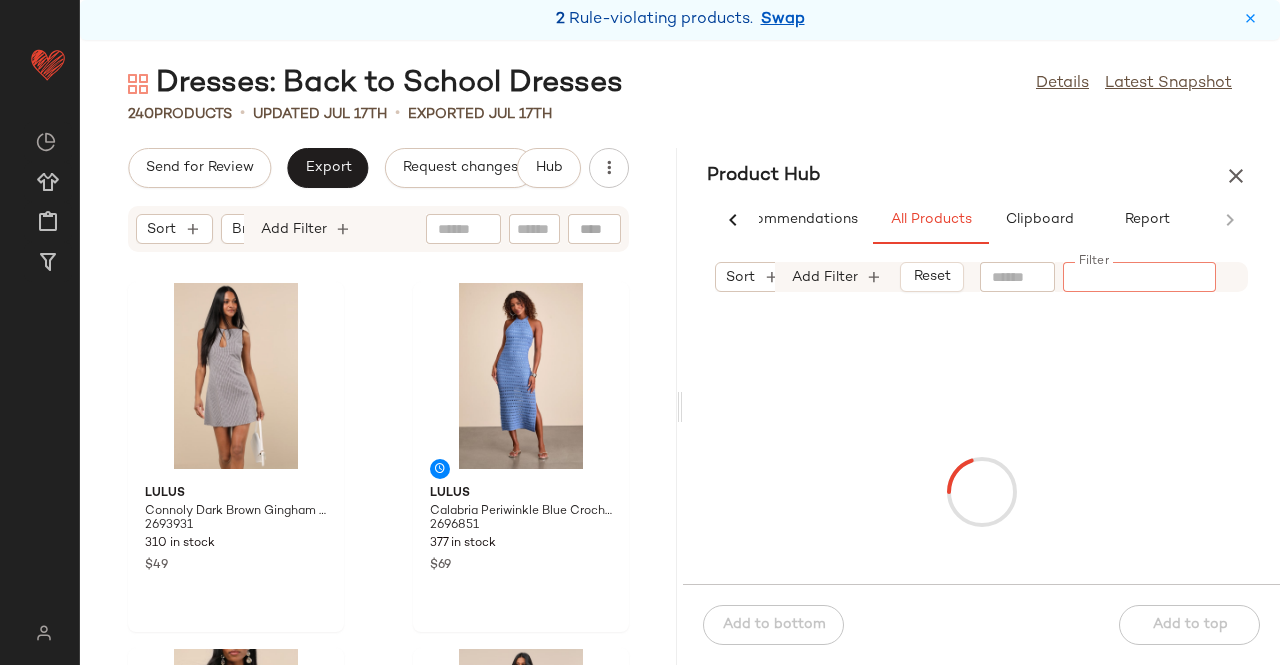paste on "*******" 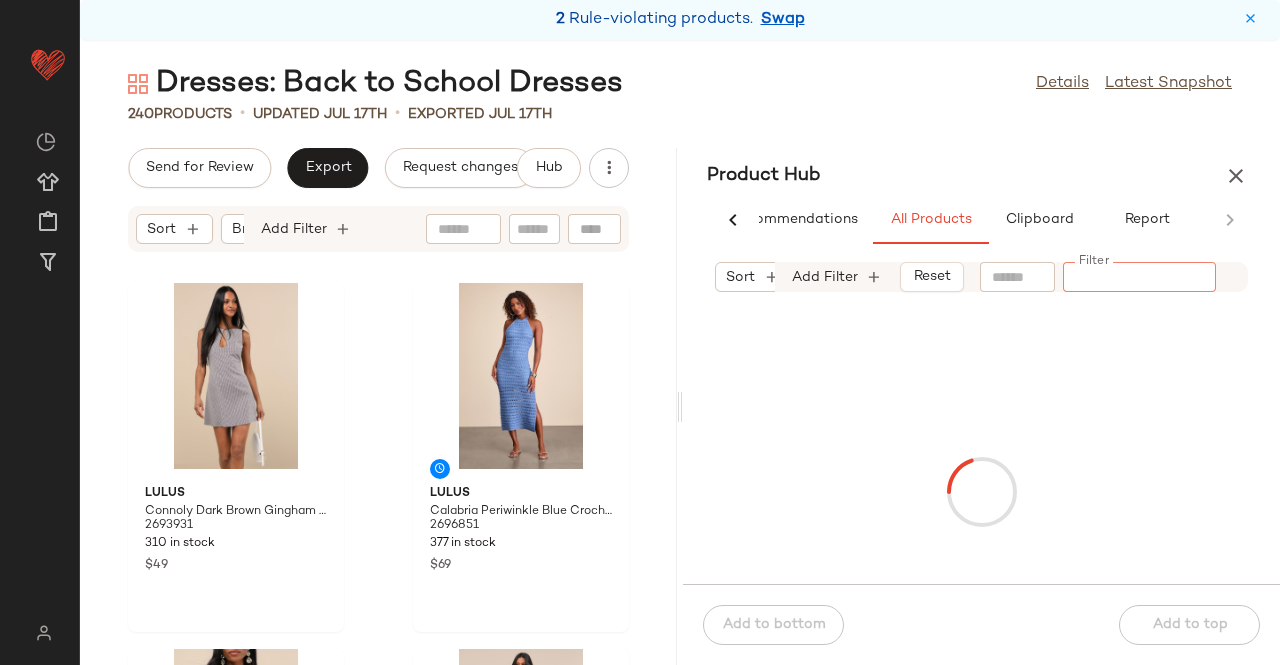 type on "*******" 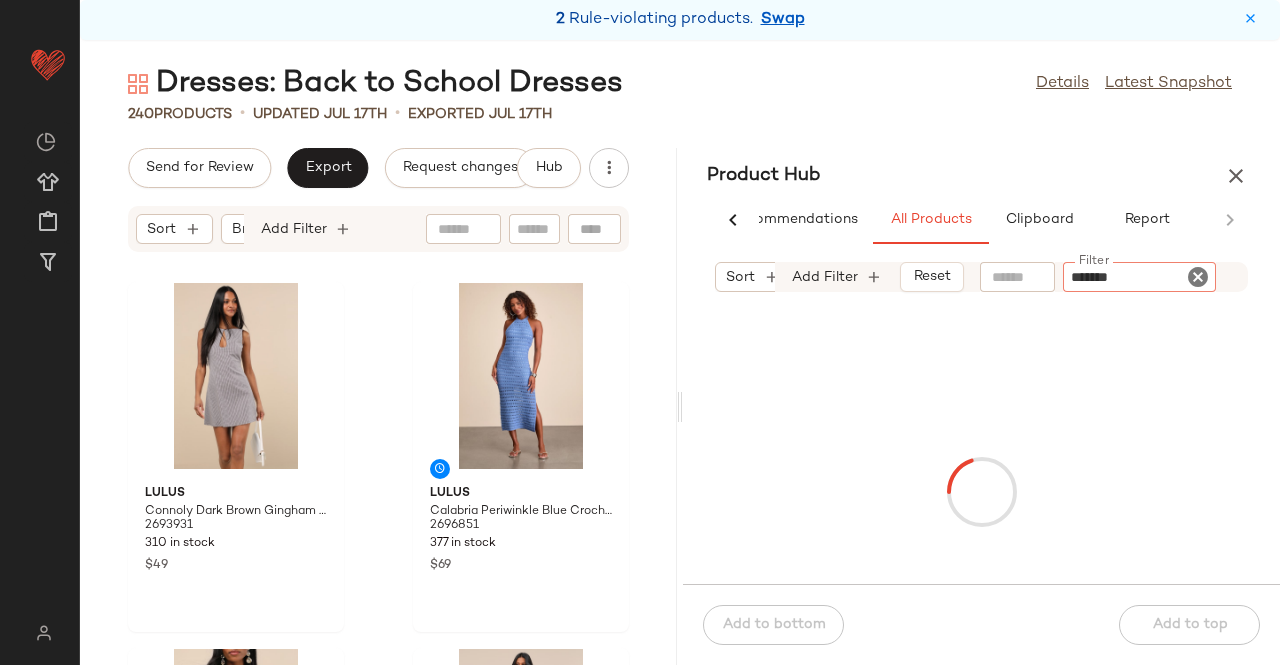 type 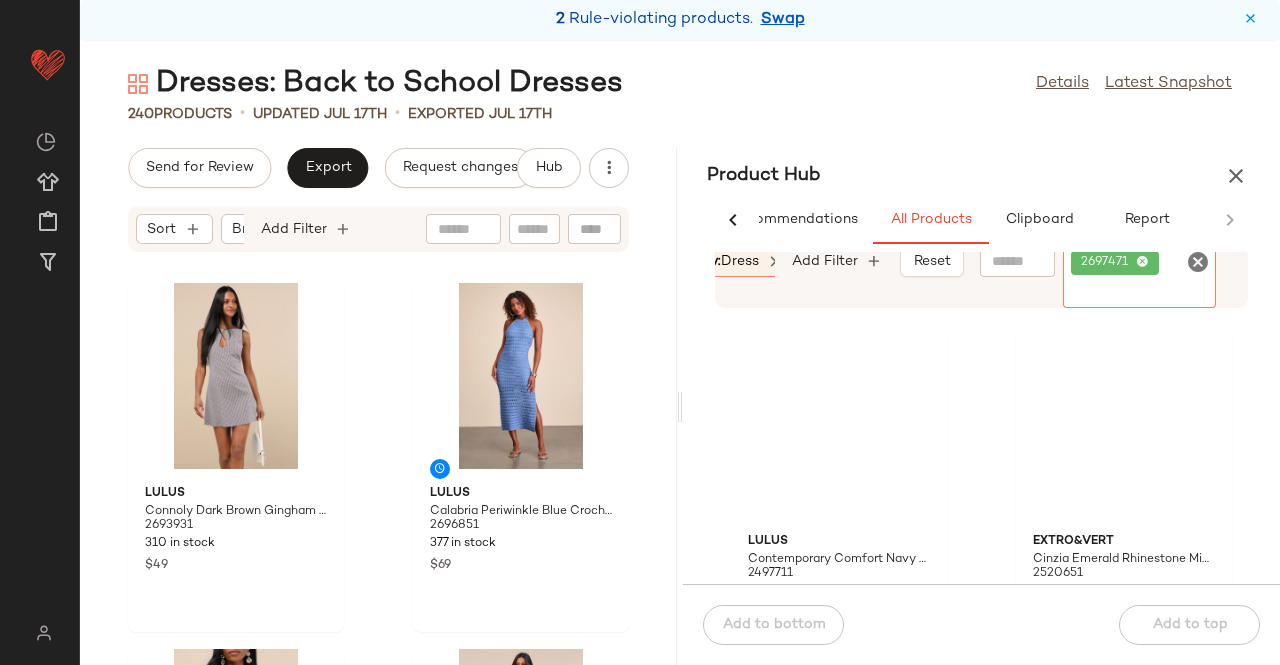 scroll, scrollTop: 0, scrollLeft: 224, axis: horizontal 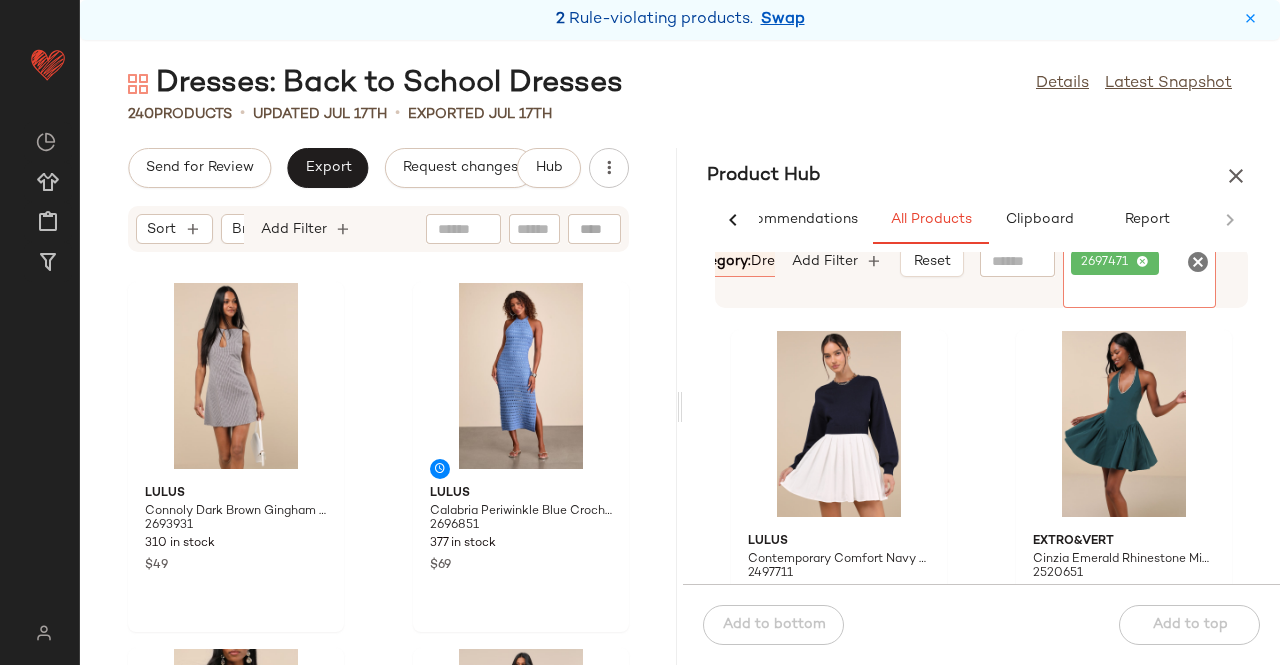 click on "dress" at bounding box center [770, 261] 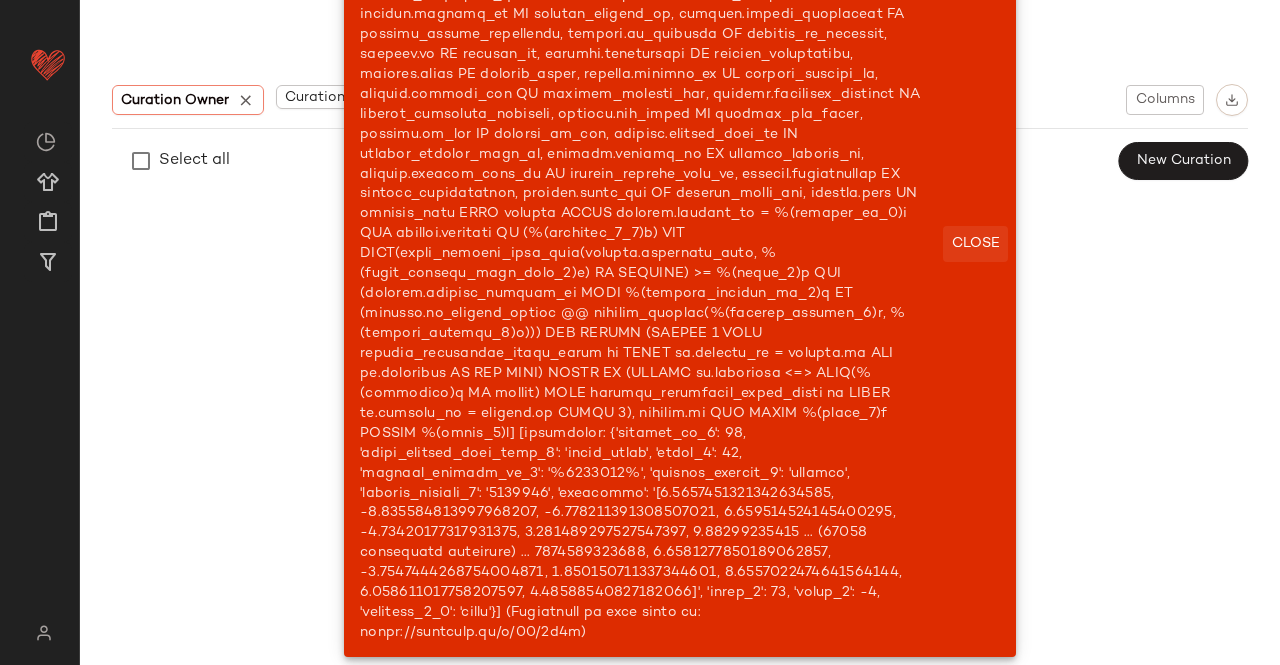 click on "Close" 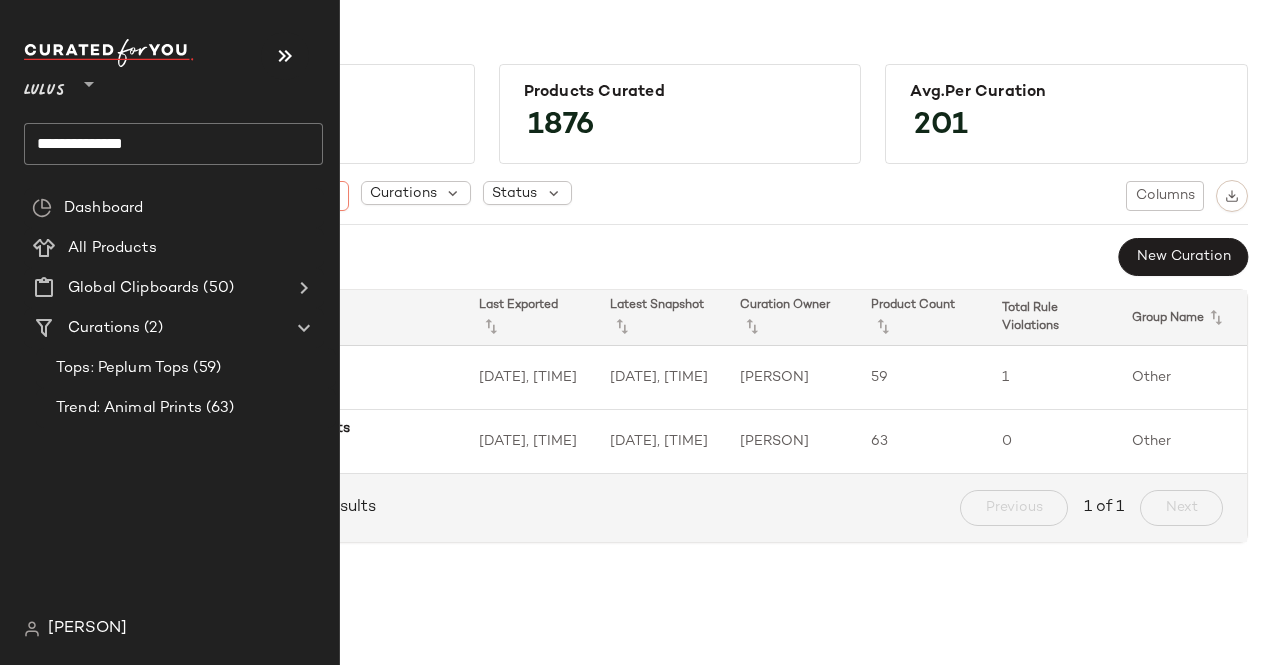 click on "**********" 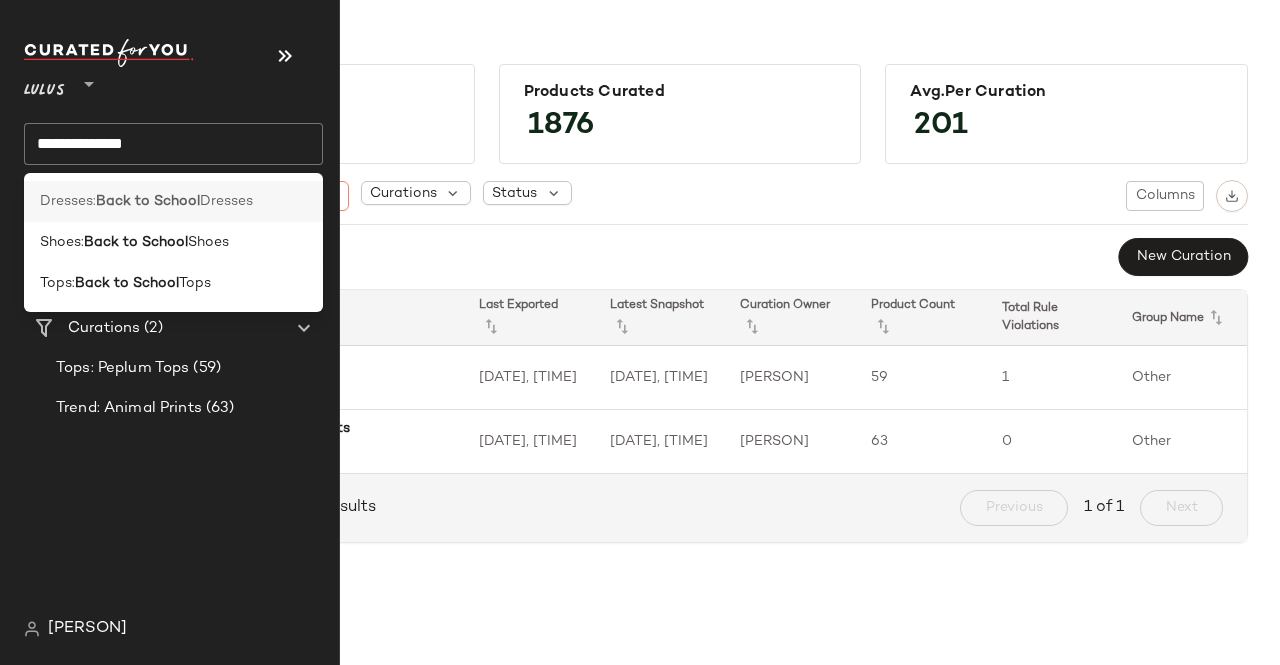 click on "Back to School" at bounding box center (148, 201) 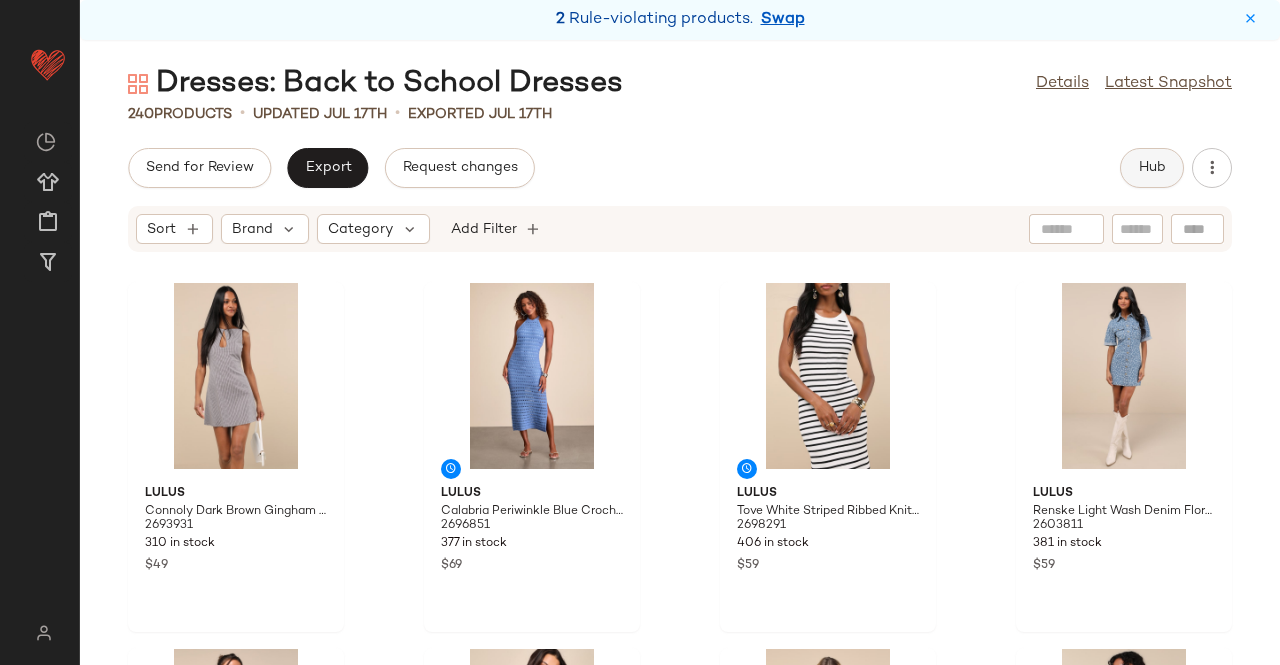click on "Hub" 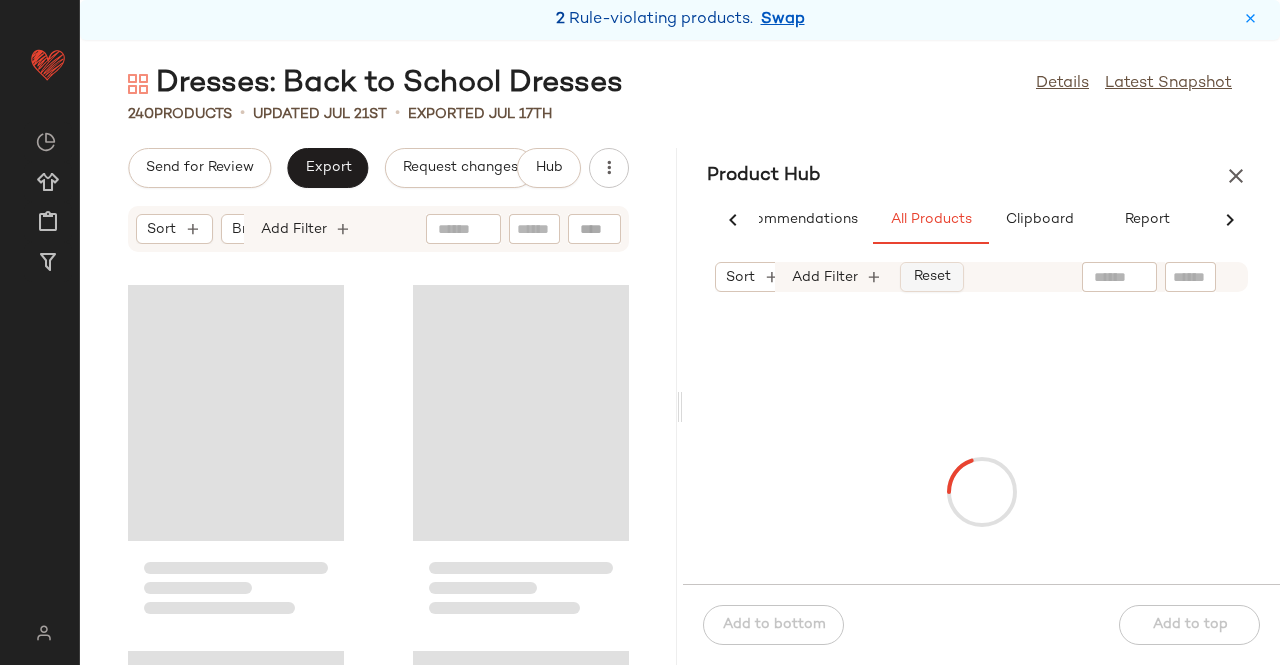 scroll, scrollTop: 0, scrollLeft: 62, axis: horizontal 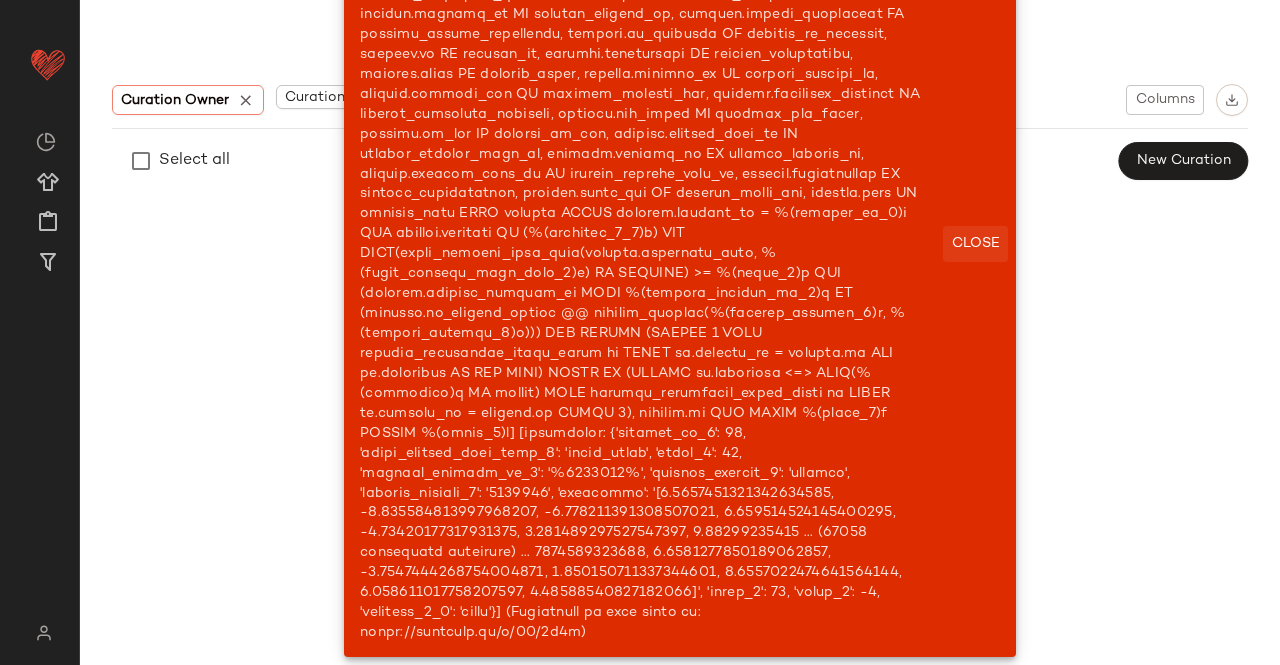 click on "Close" 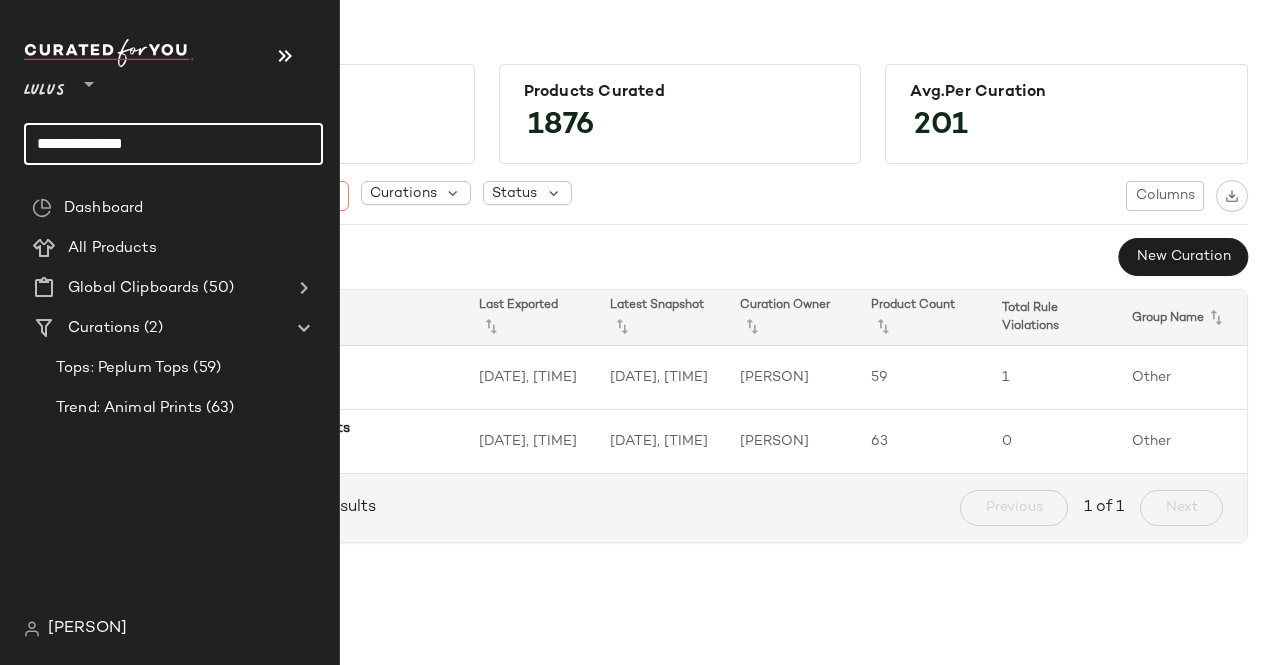 click on "**********" 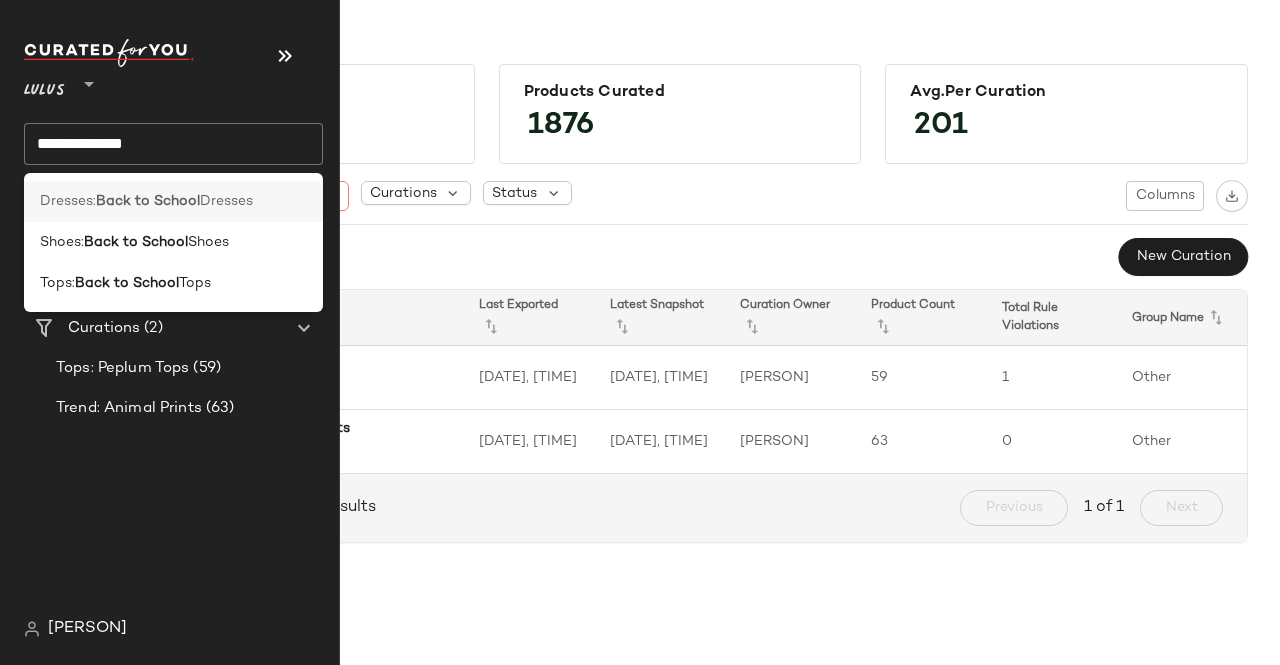 click on "Back to School" at bounding box center [148, 201] 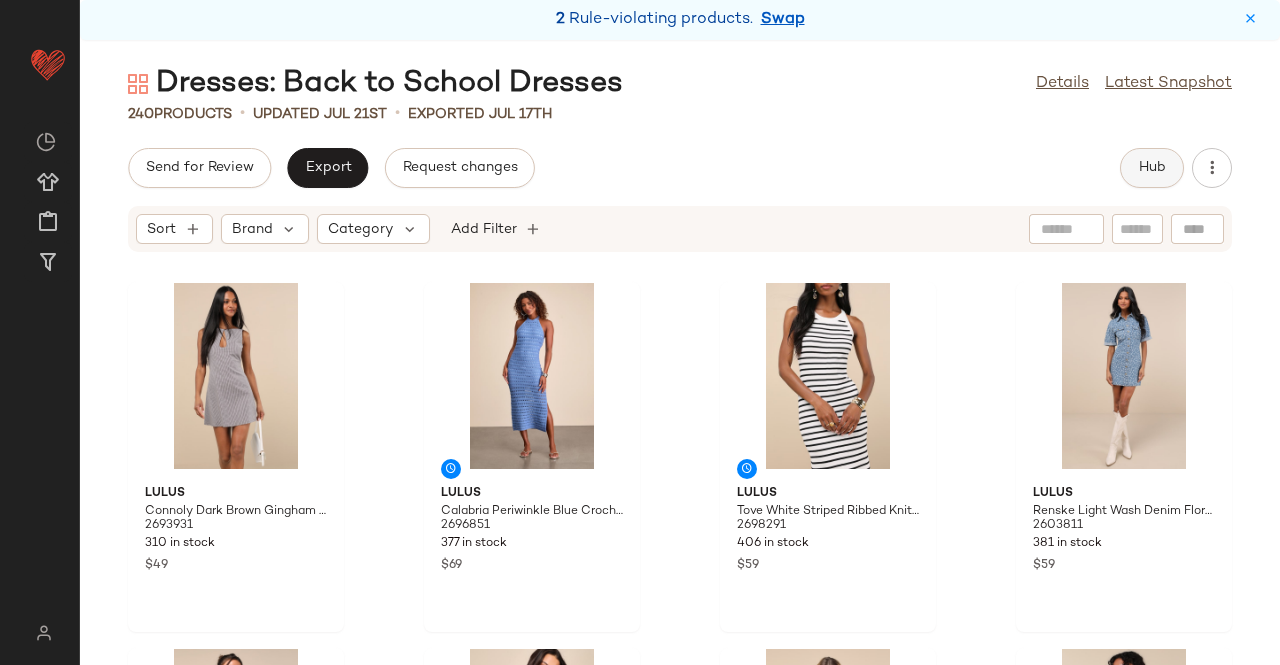 click on "Hub" 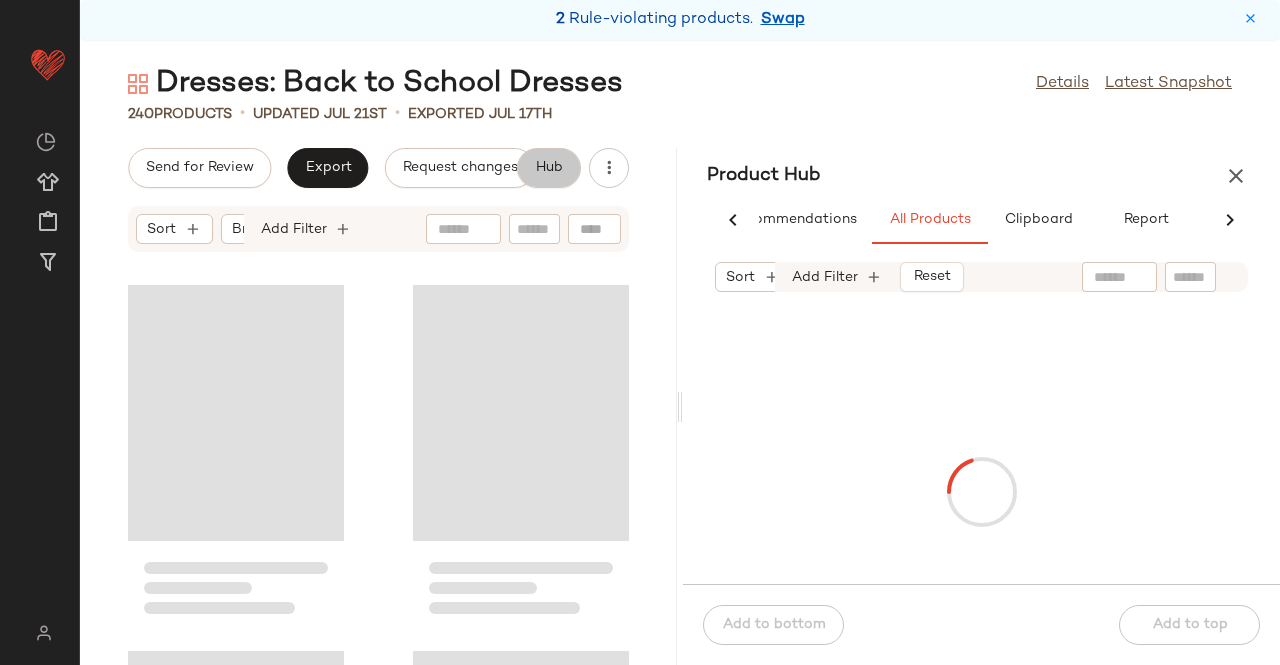scroll, scrollTop: 0, scrollLeft: 62, axis: horizontal 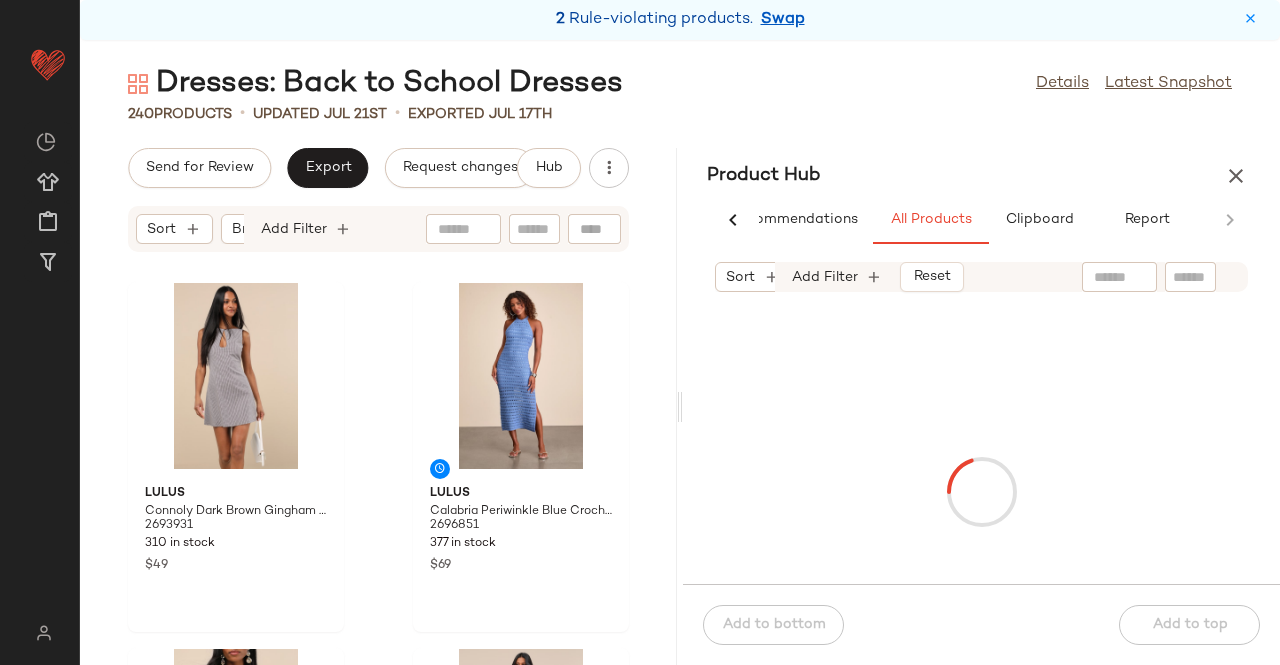 click 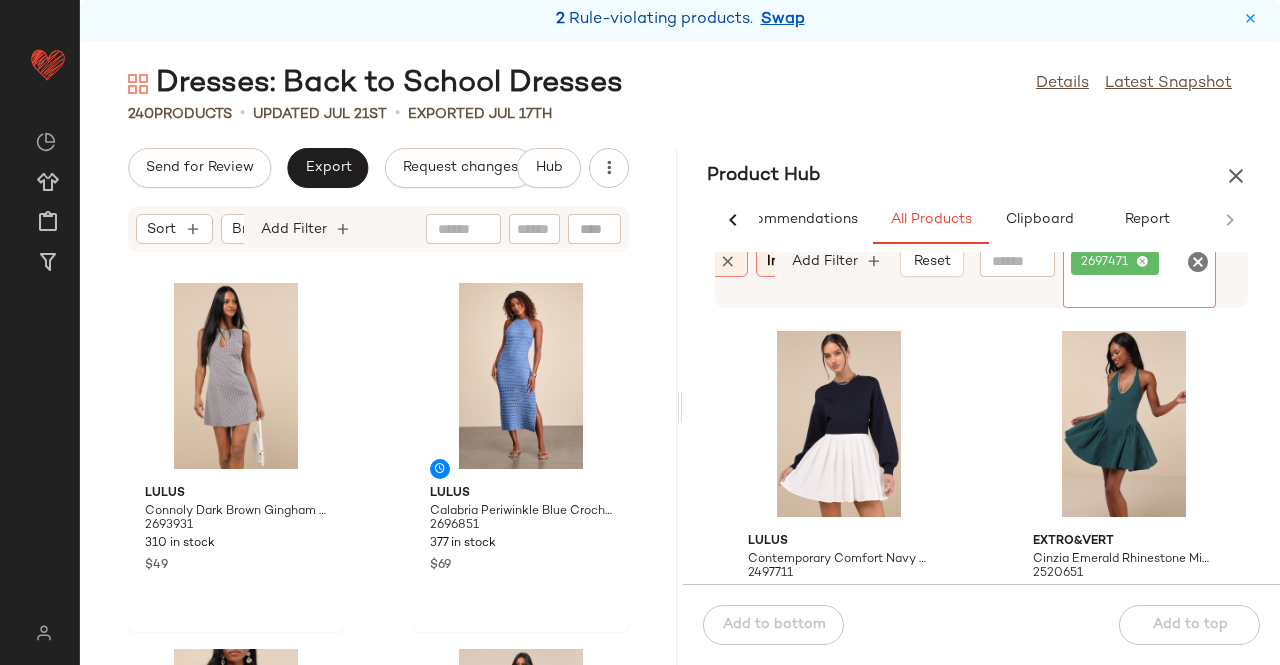 scroll, scrollTop: 0, scrollLeft: 312, axis: horizontal 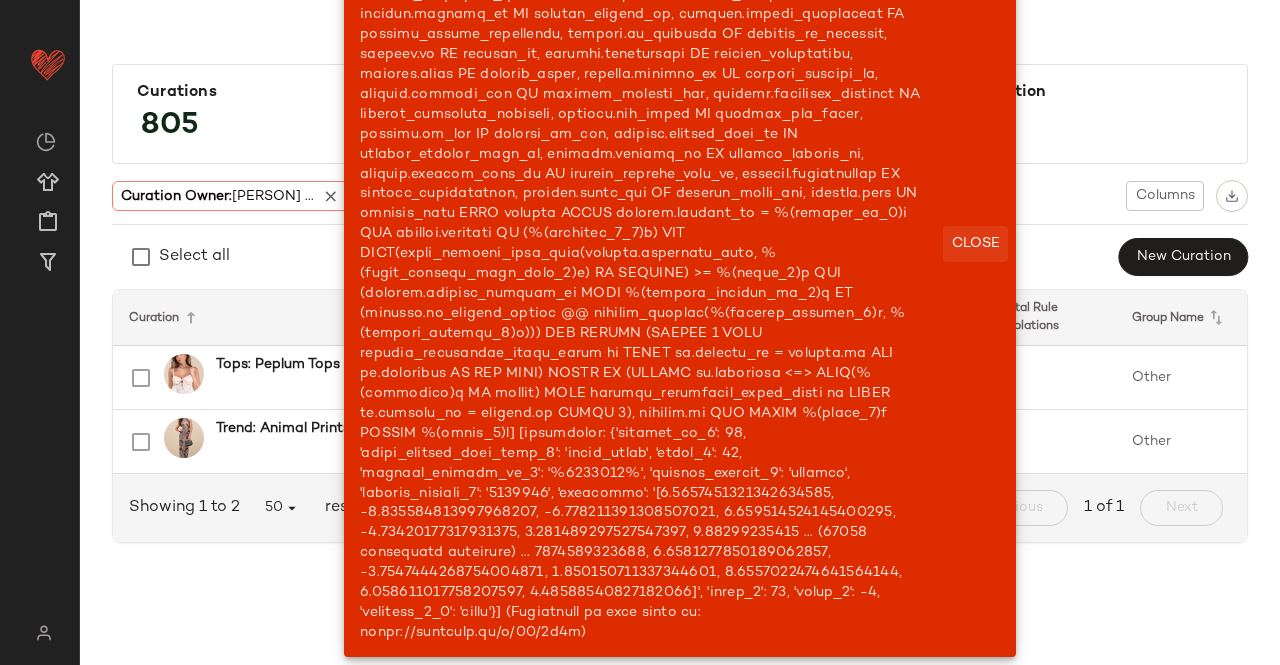 click on "Close" 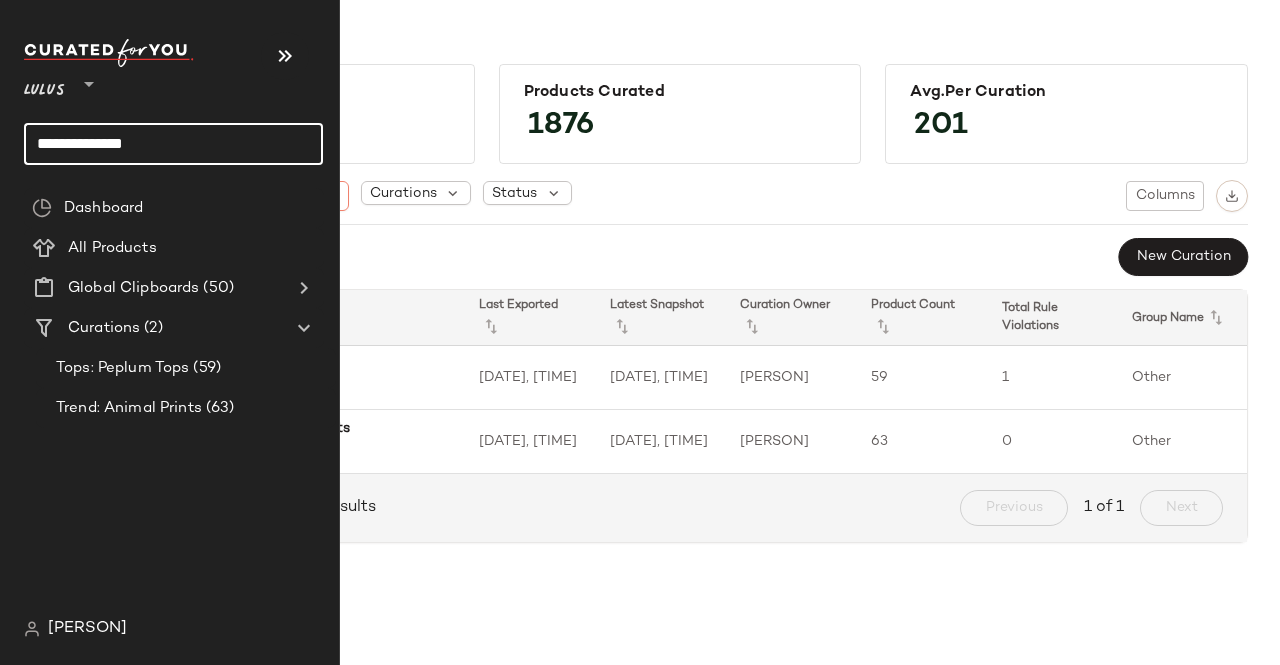 drag, startPoint x: 63, startPoint y: 143, endPoint x: 43, endPoint y: 144, distance: 20.024984 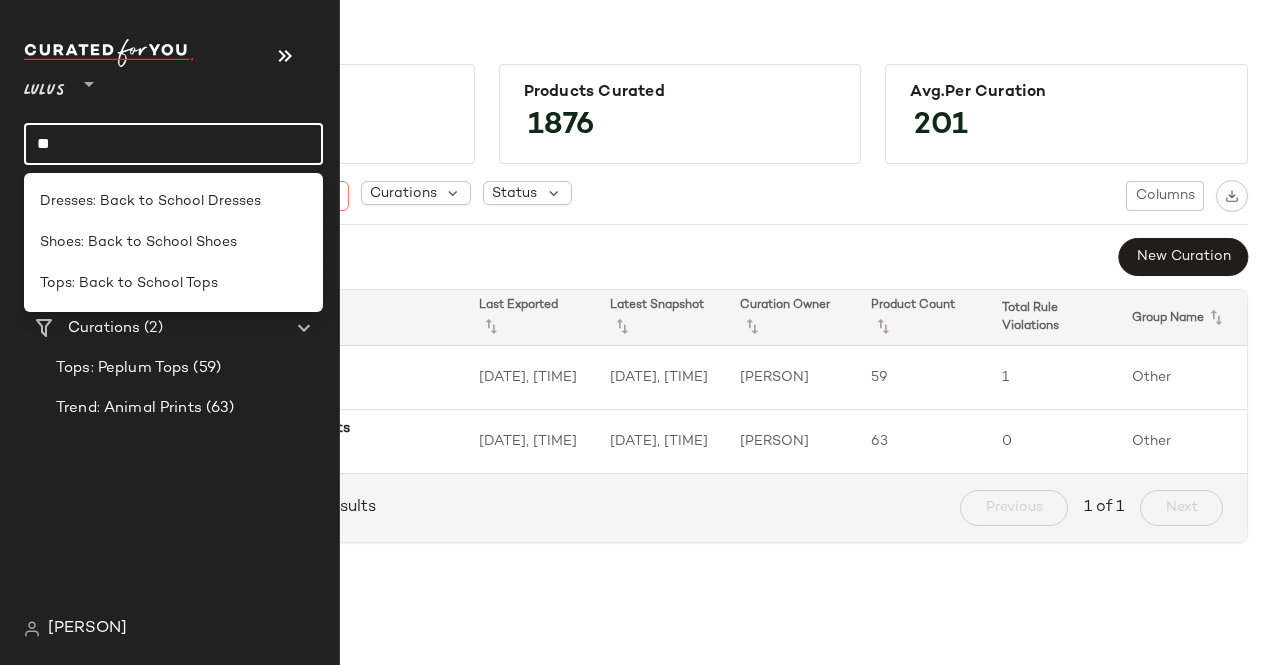 type on "*" 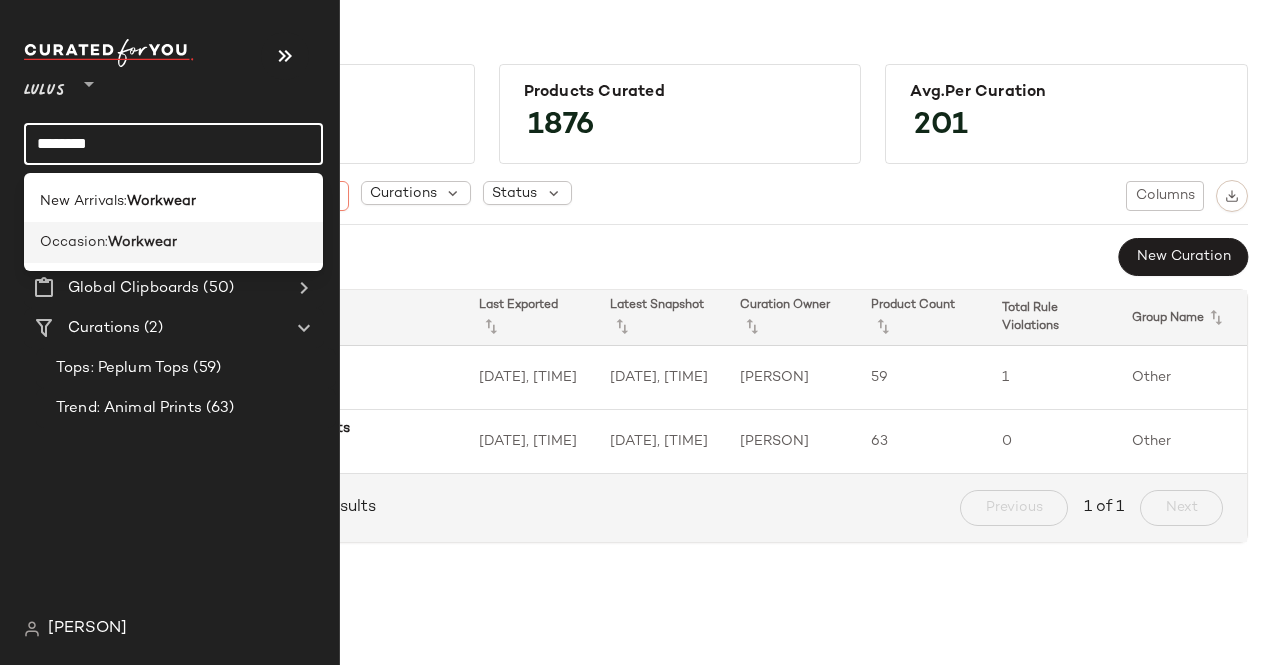 type on "********" 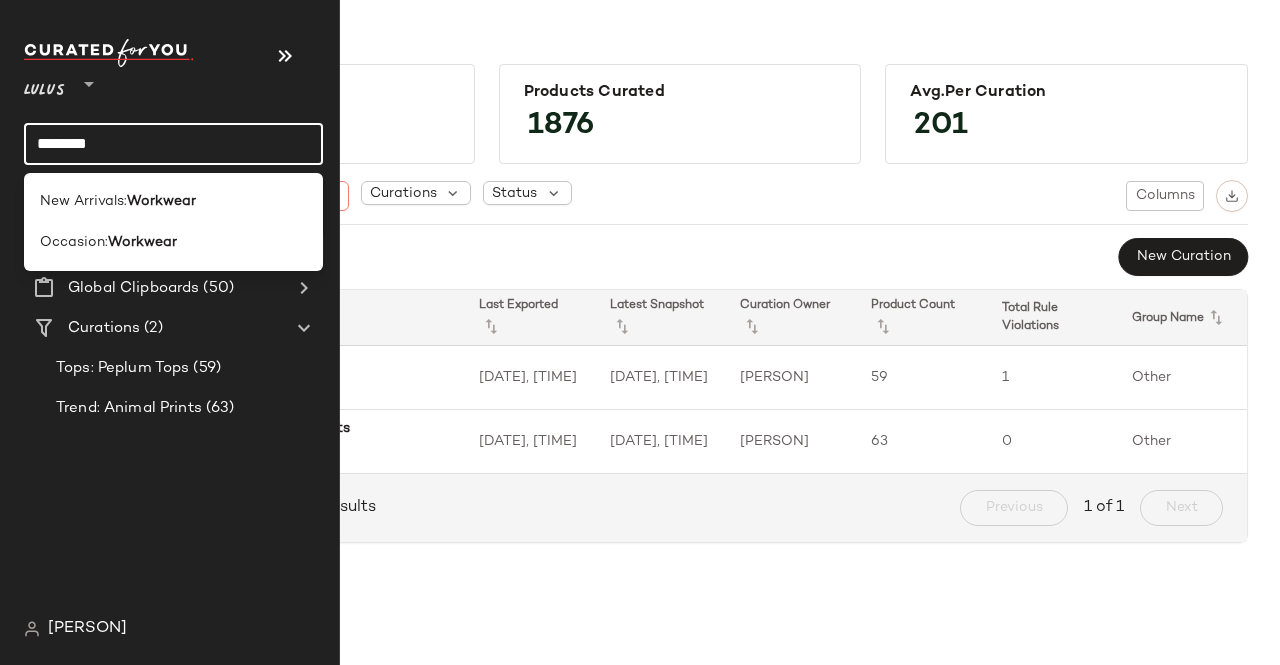 click on "Workwear" at bounding box center (142, 242) 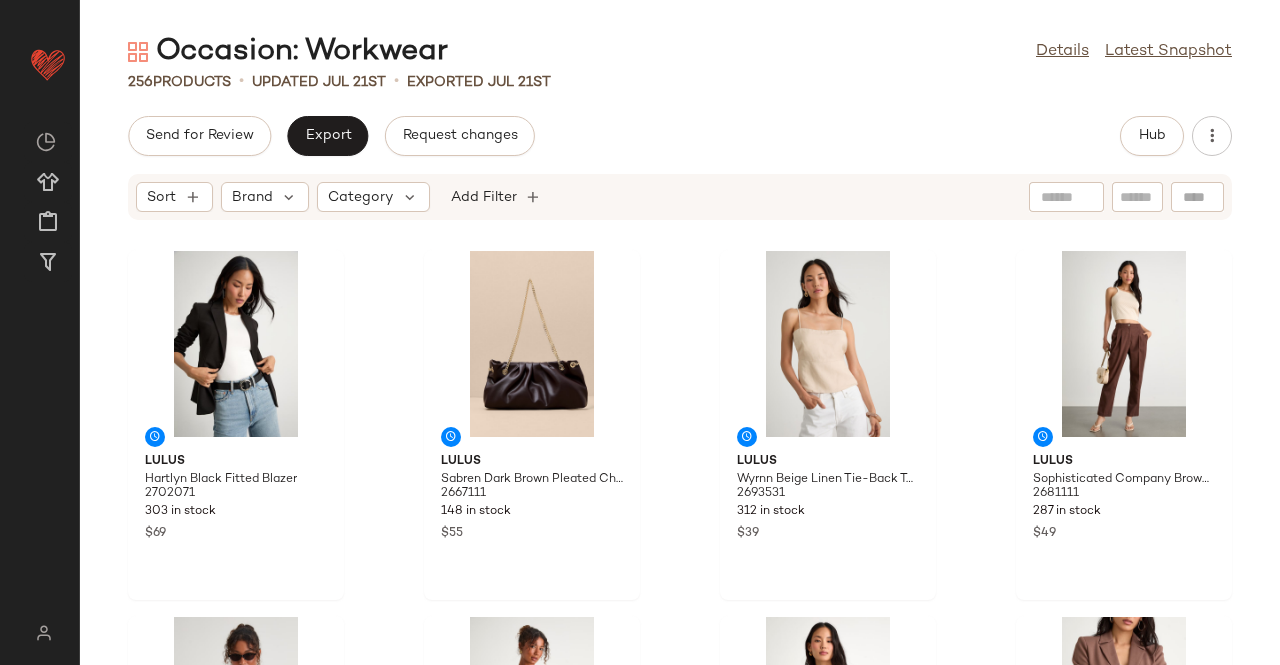 click on "Send for Review   Export   Request changes   Hub" 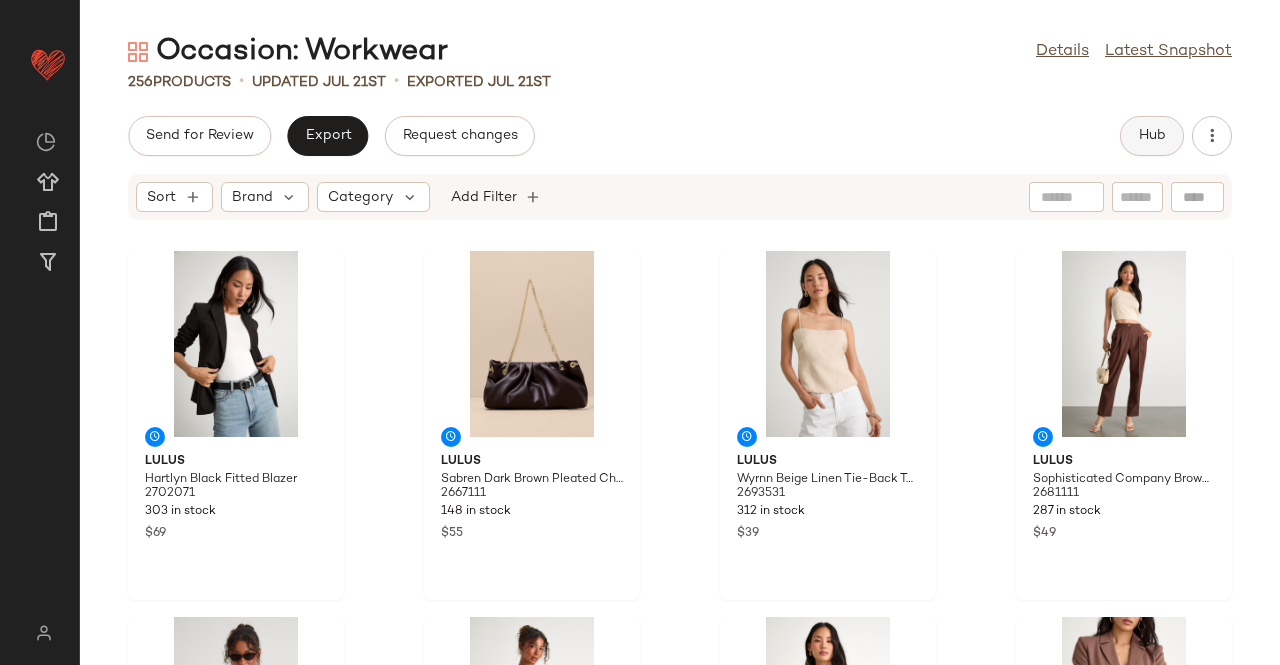 click on "Hub" at bounding box center [1152, 136] 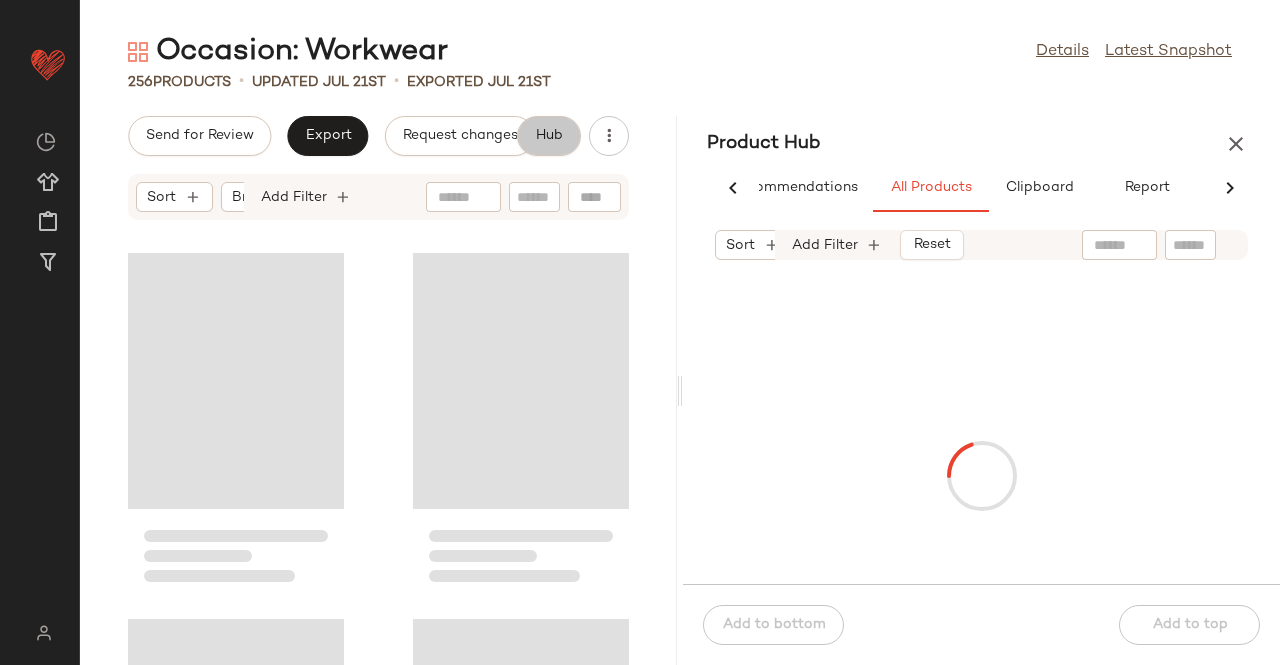 scroll, scrollTop: 0, scrollLeft: 62, axis: horizontal 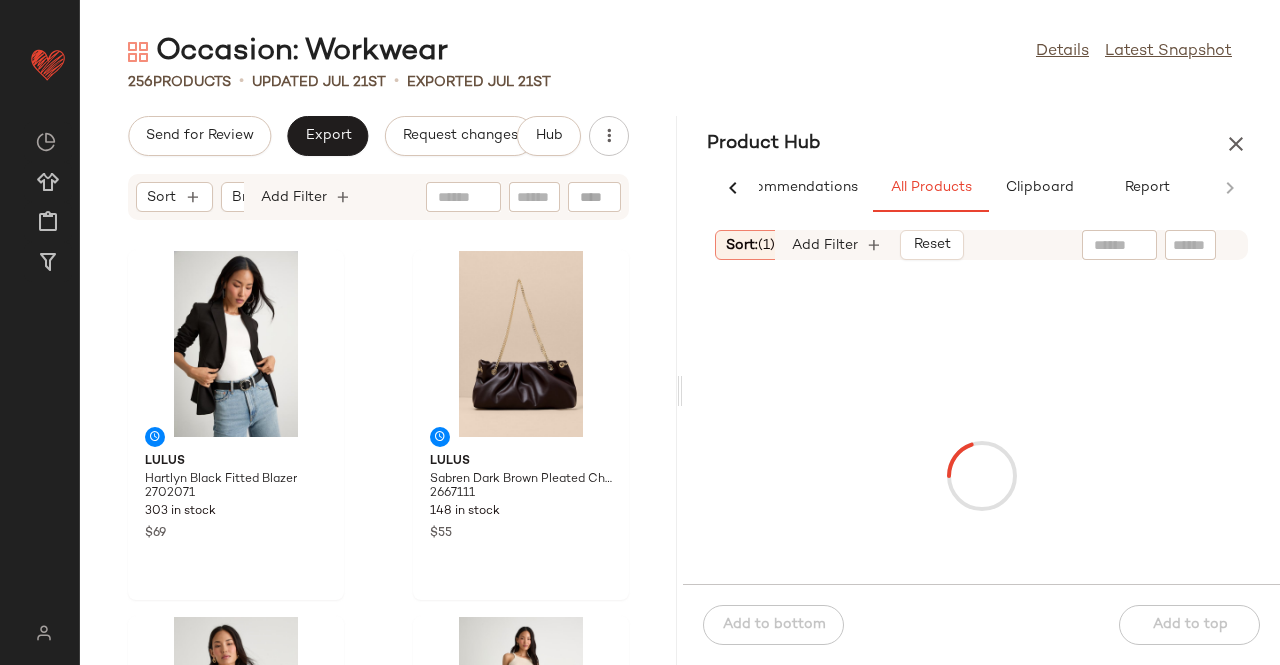 click at bounding box center (1153, 245) 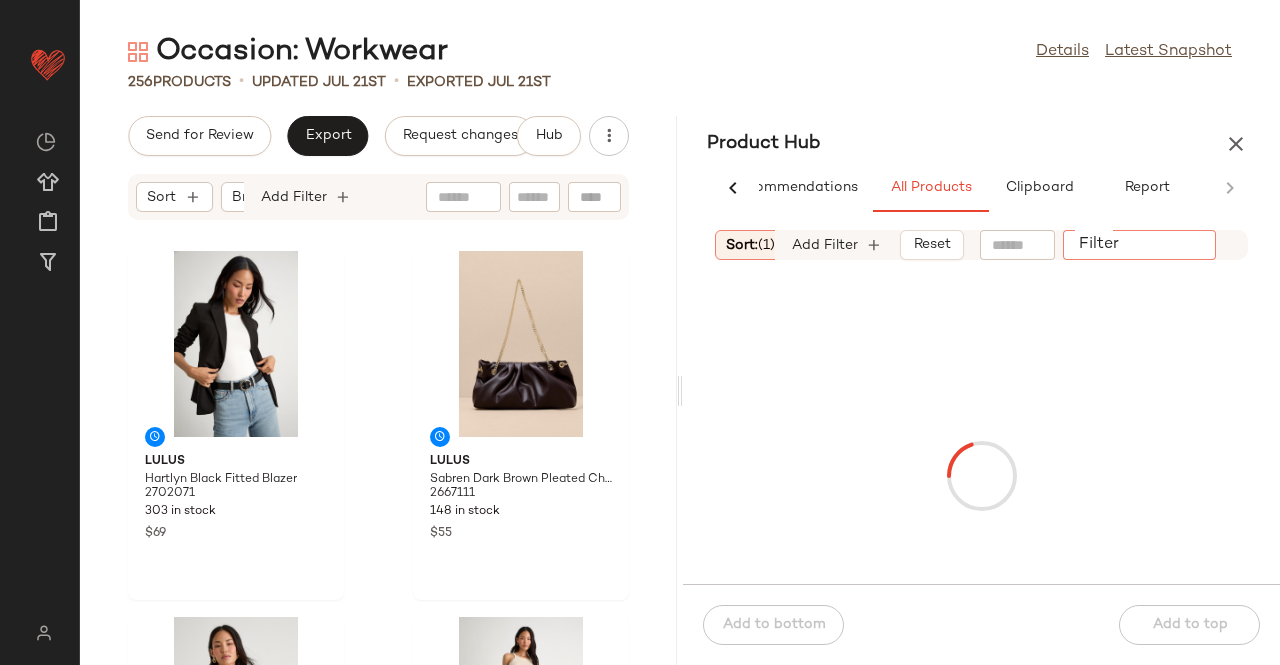 click on "Filter" 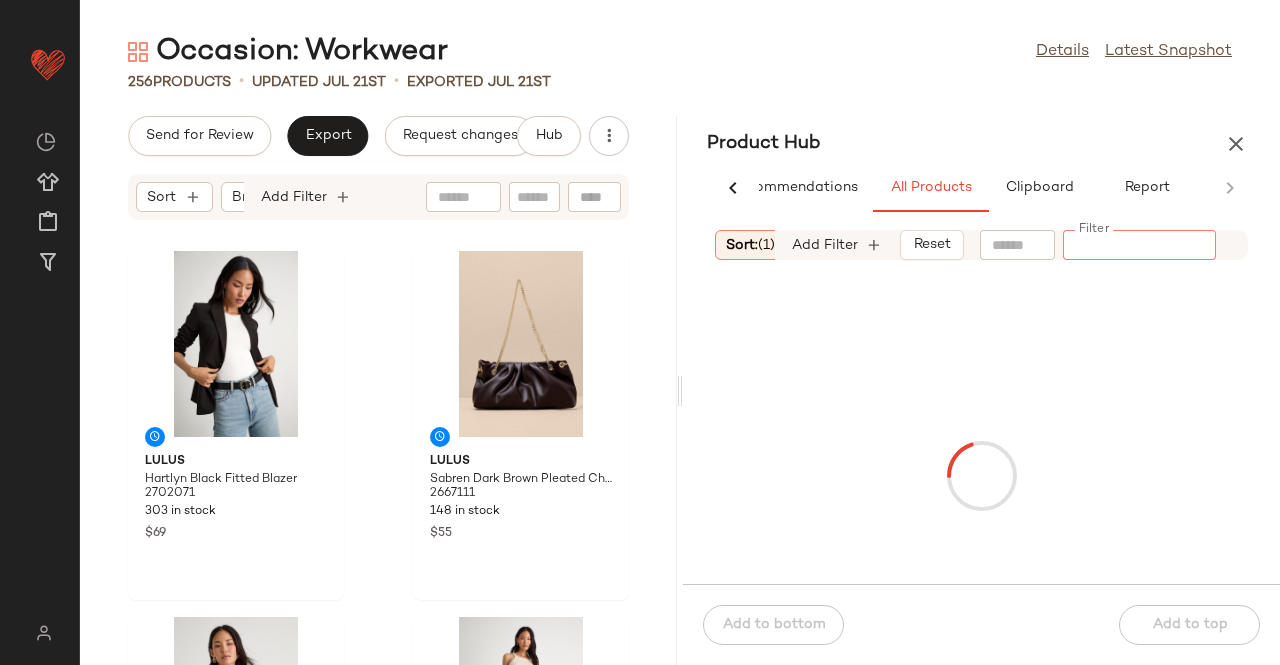 paste on "*******" 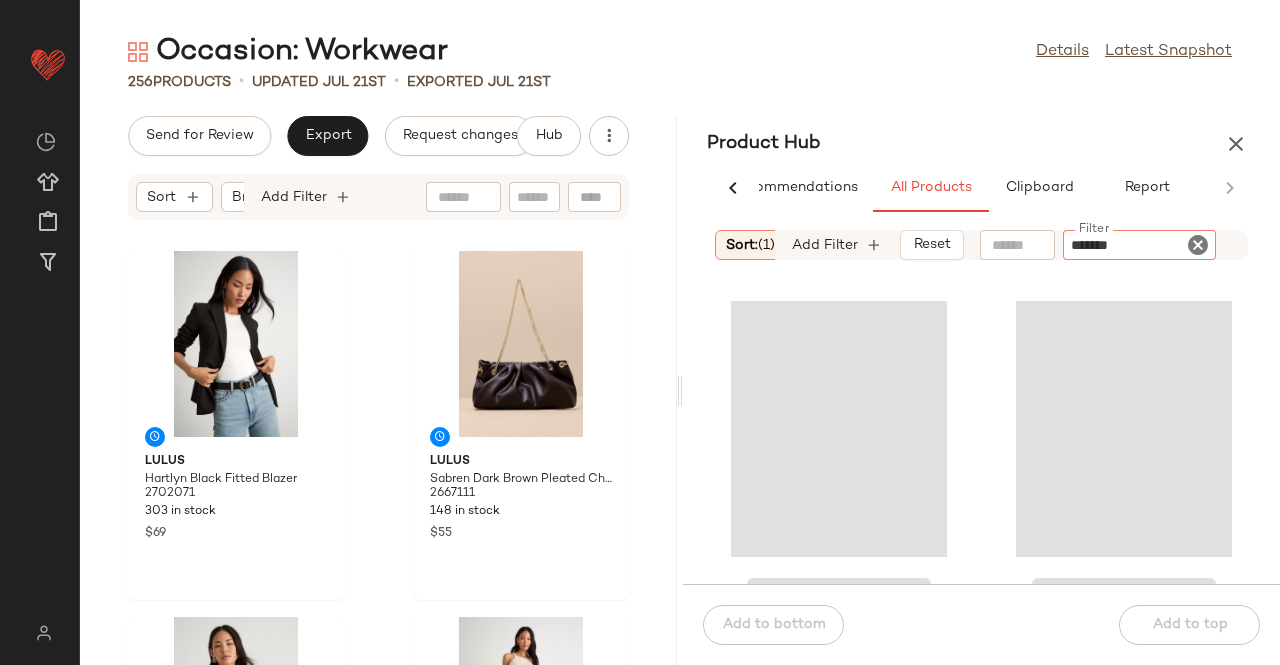 type 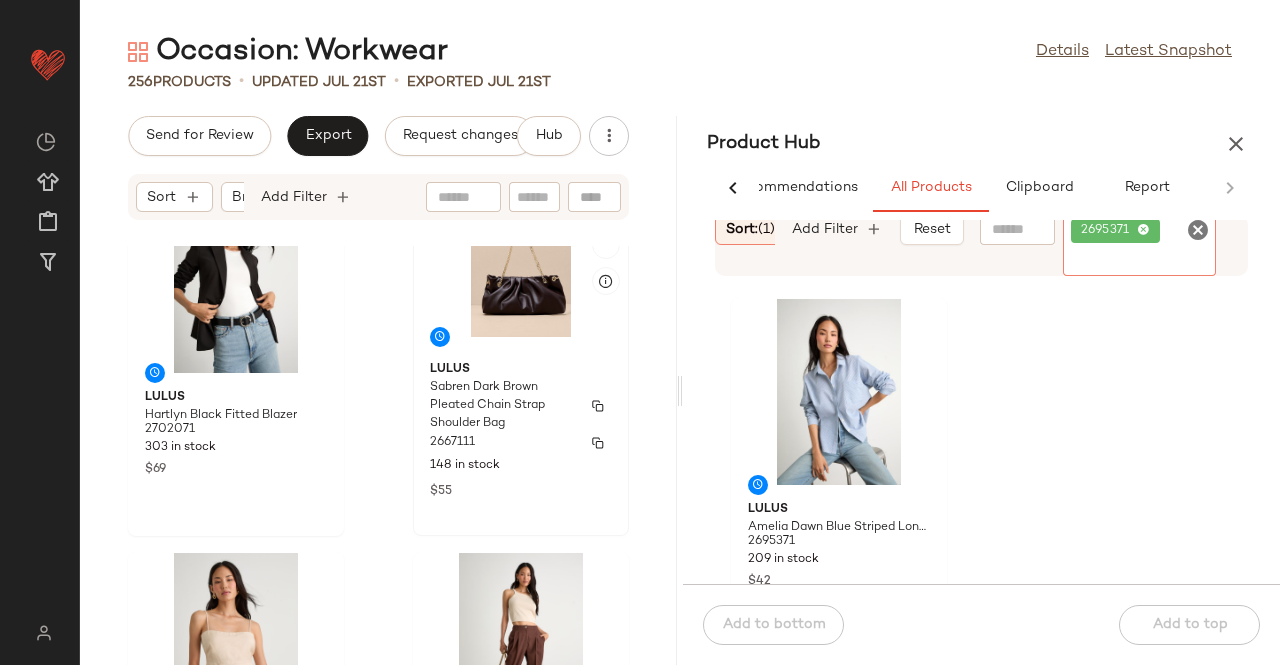 scroll, scrollTop: 0, scrollLeft: 0, axis: both 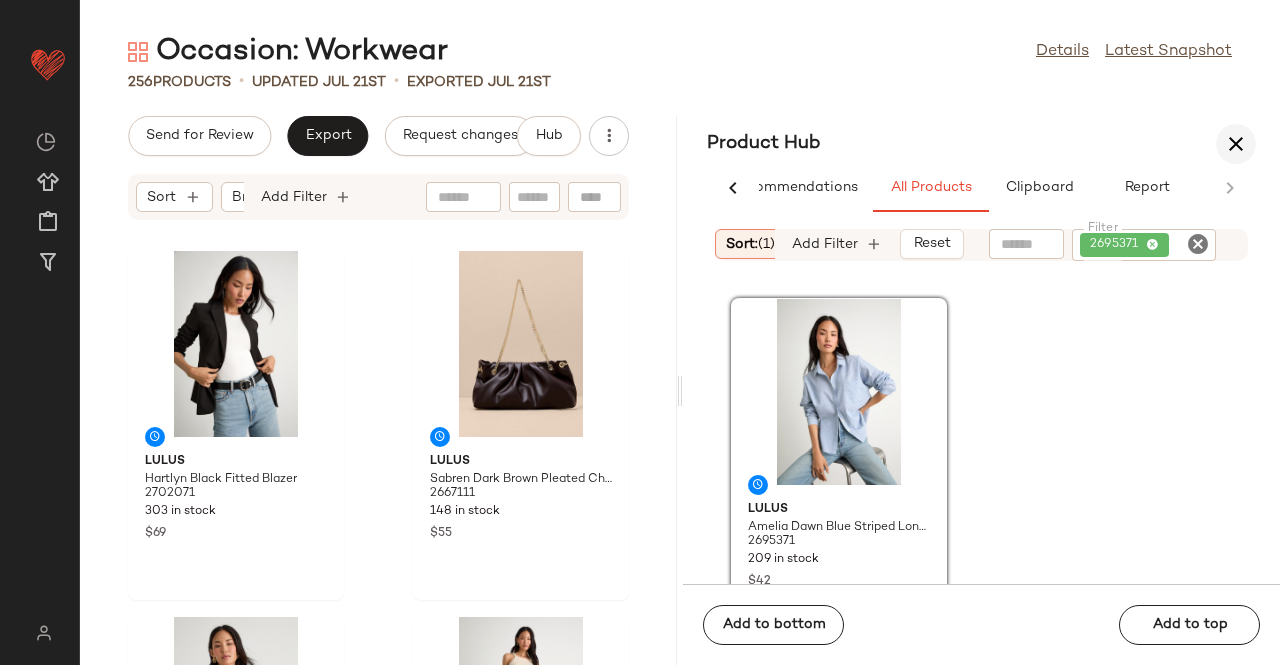click at bounding box center [1236, 144] 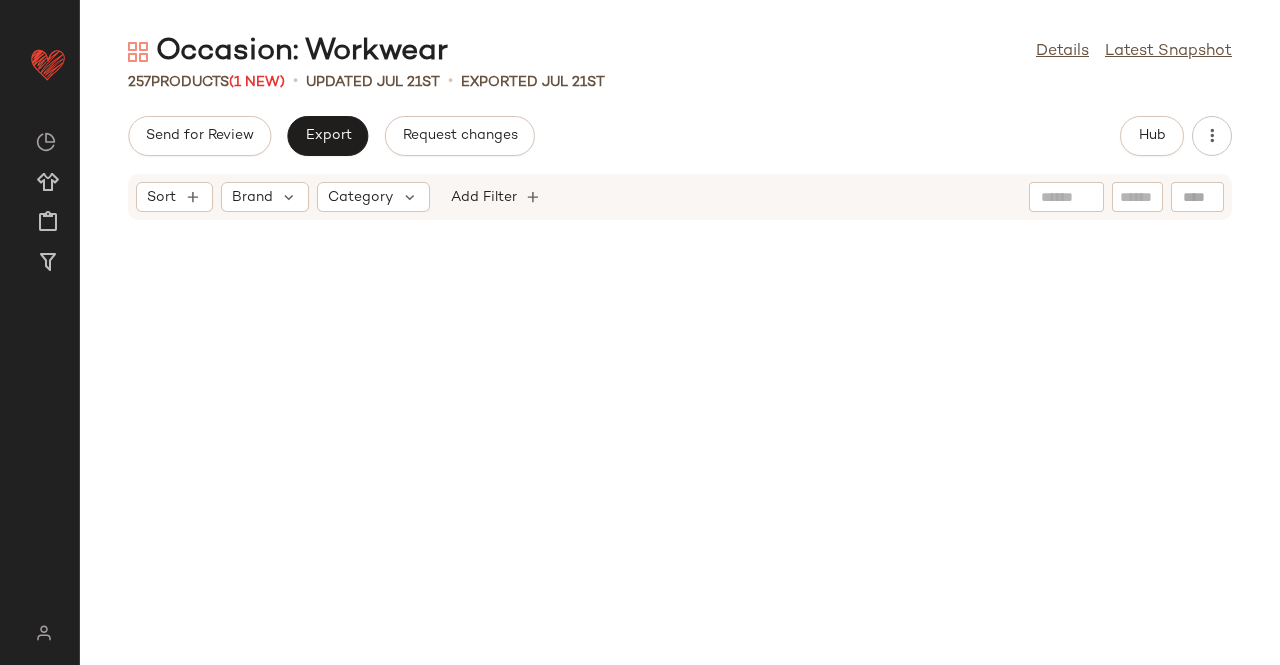 scroll, scrollTop: 23374, scrollLeft: 0, axis: vertical 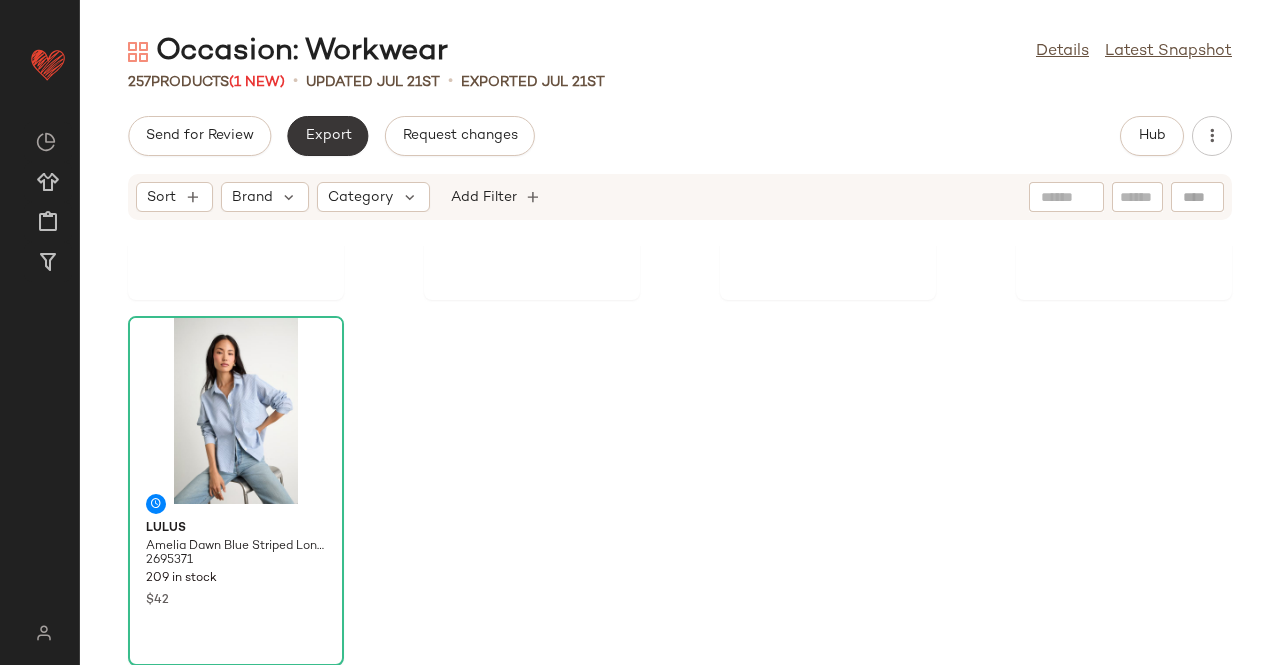 click on "Export" at bounding box center [327, 136] 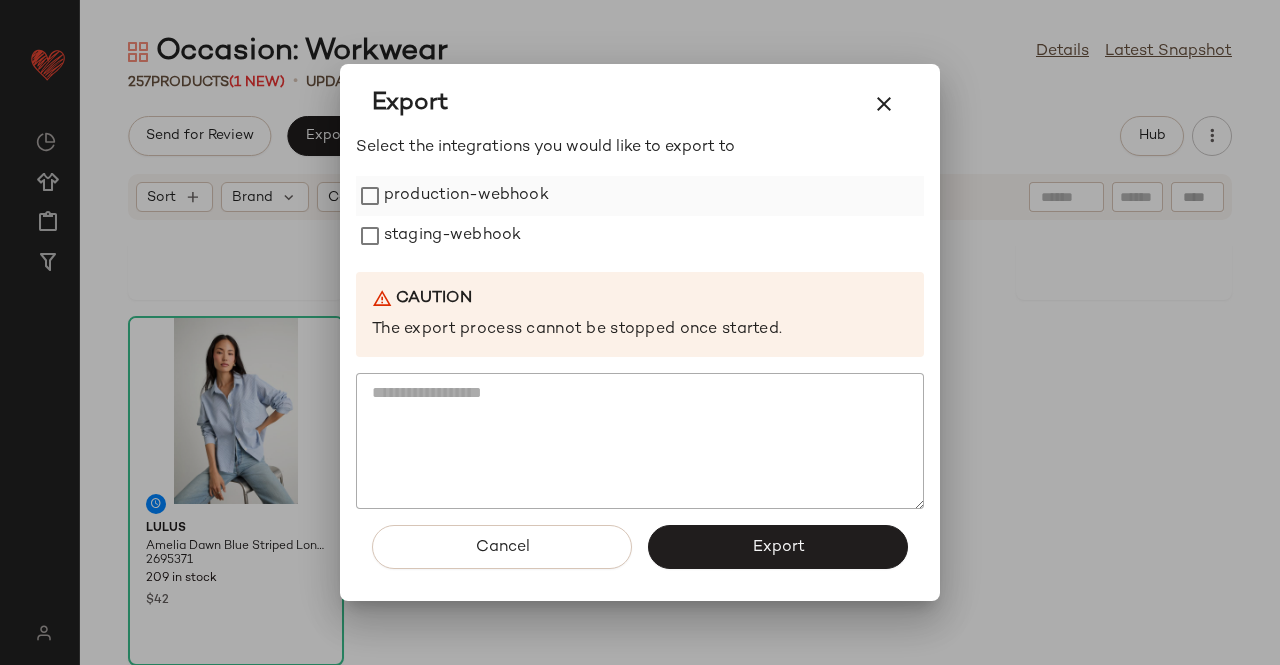 click on "production-webhook" at bounding box center [466, 196] 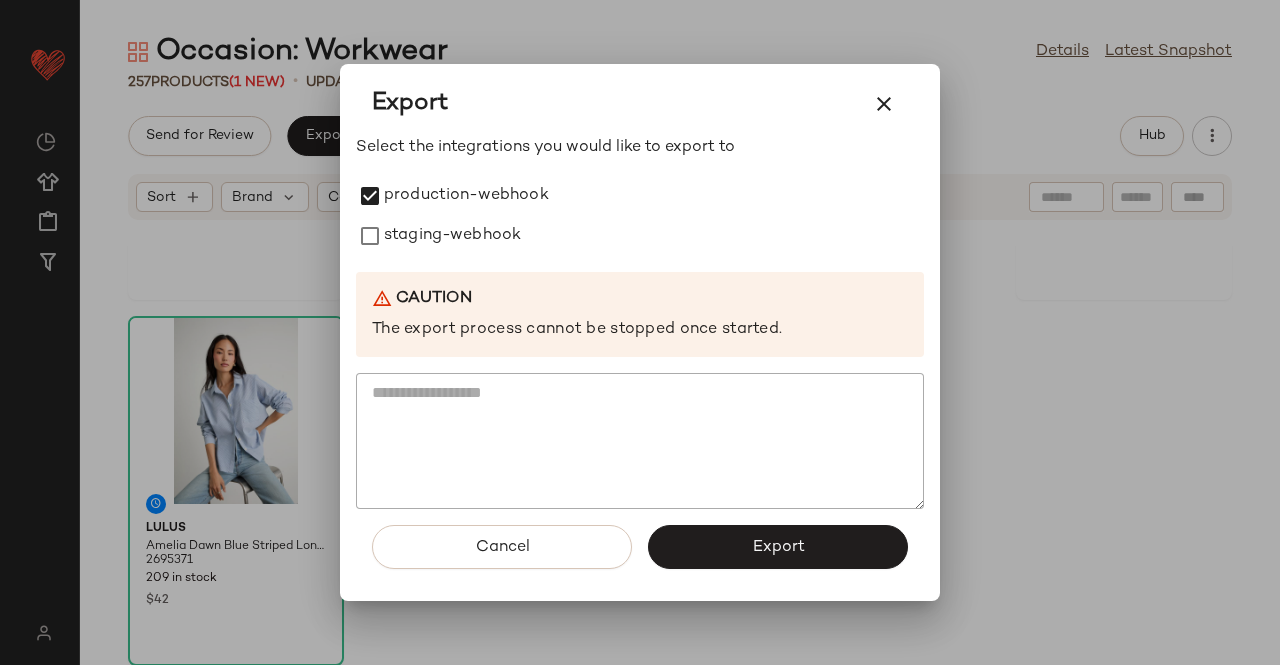 drag, startPoint x: 422, startPoint y: 236, endPoint x: 444, endPoint y: 265, distance: 36.40055 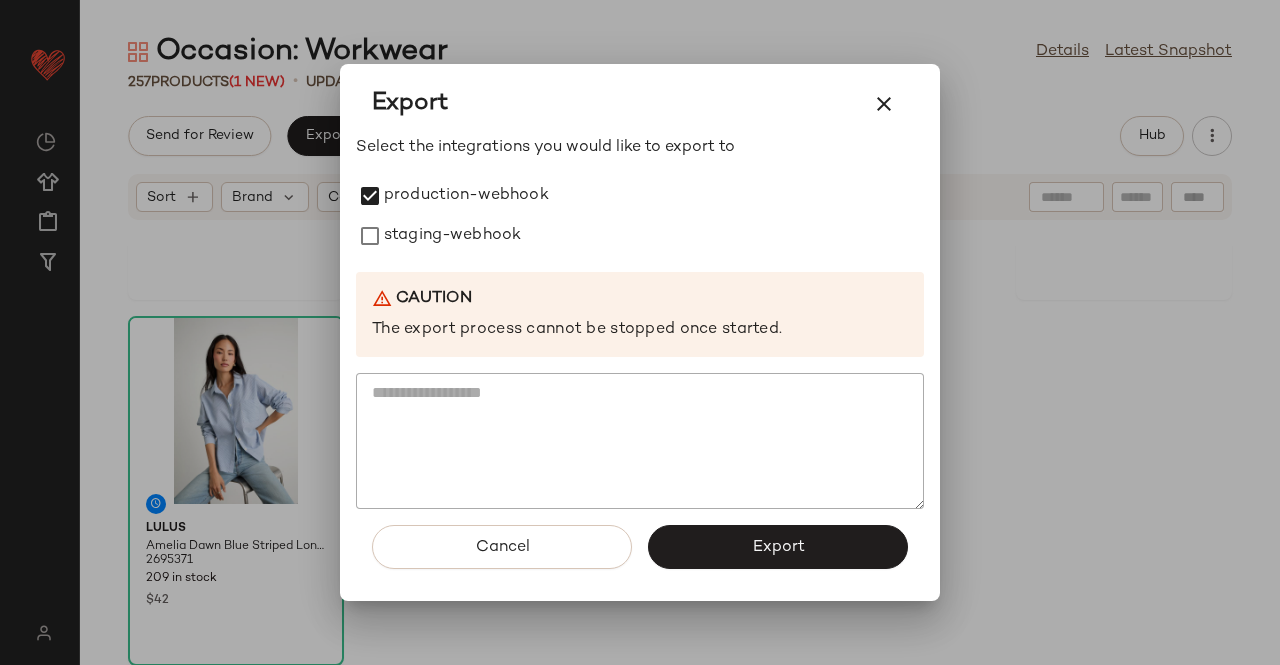 click on "staging-webhook" at bounding box center (452, 236) 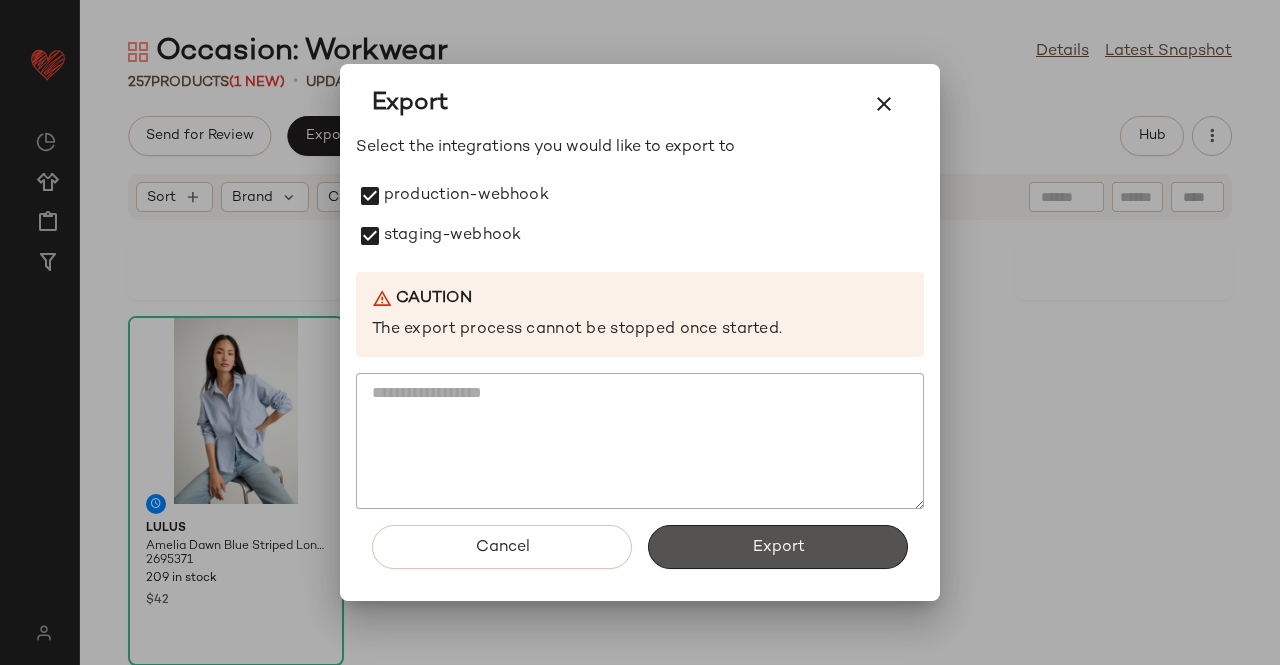 drag, startPoint x: 780, startPoint y: 535, endPoint x: 768, endPoint y: 533, distance: 12.165525 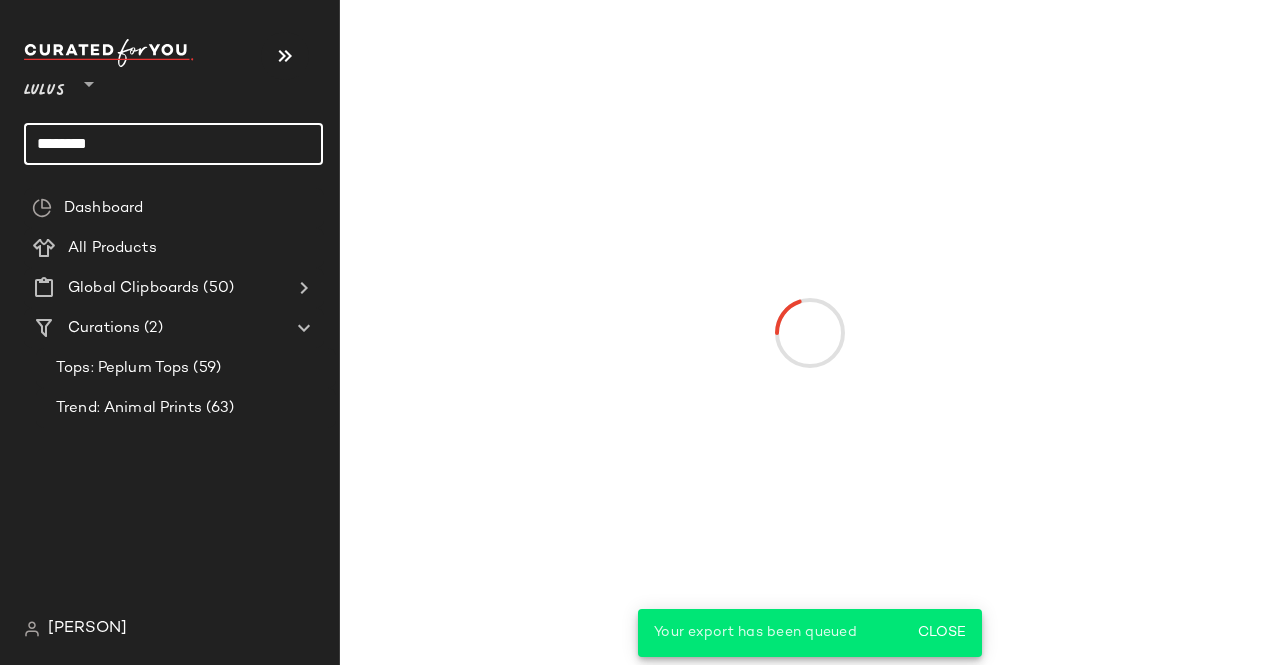 drag, startPoint x: 168, startPoint y: 131, endPoint x: 0, endPoint y: 143, distance: 168.42802 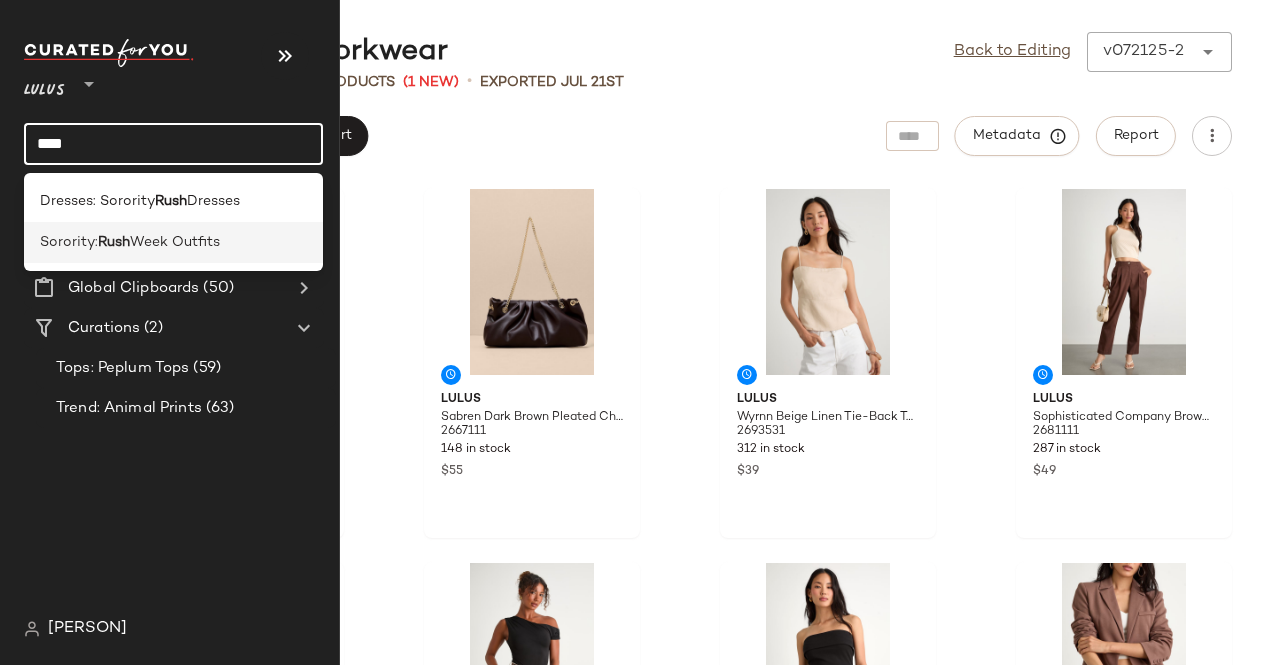 type on "****" 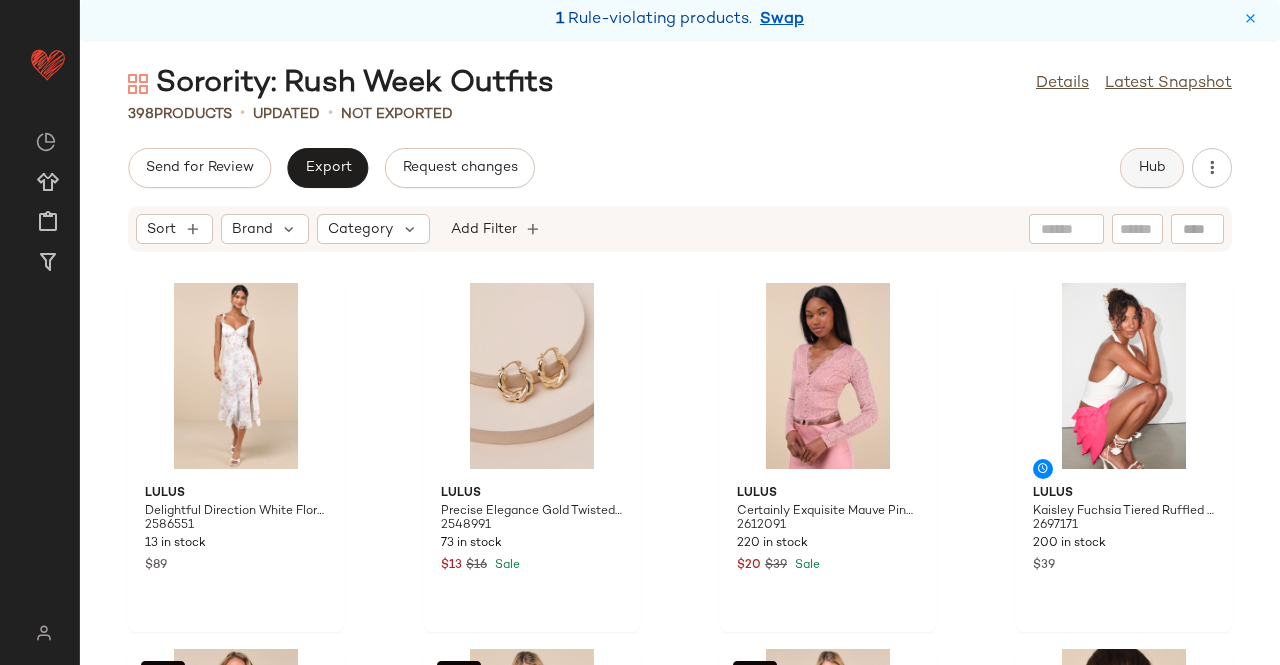 click on "Hub" 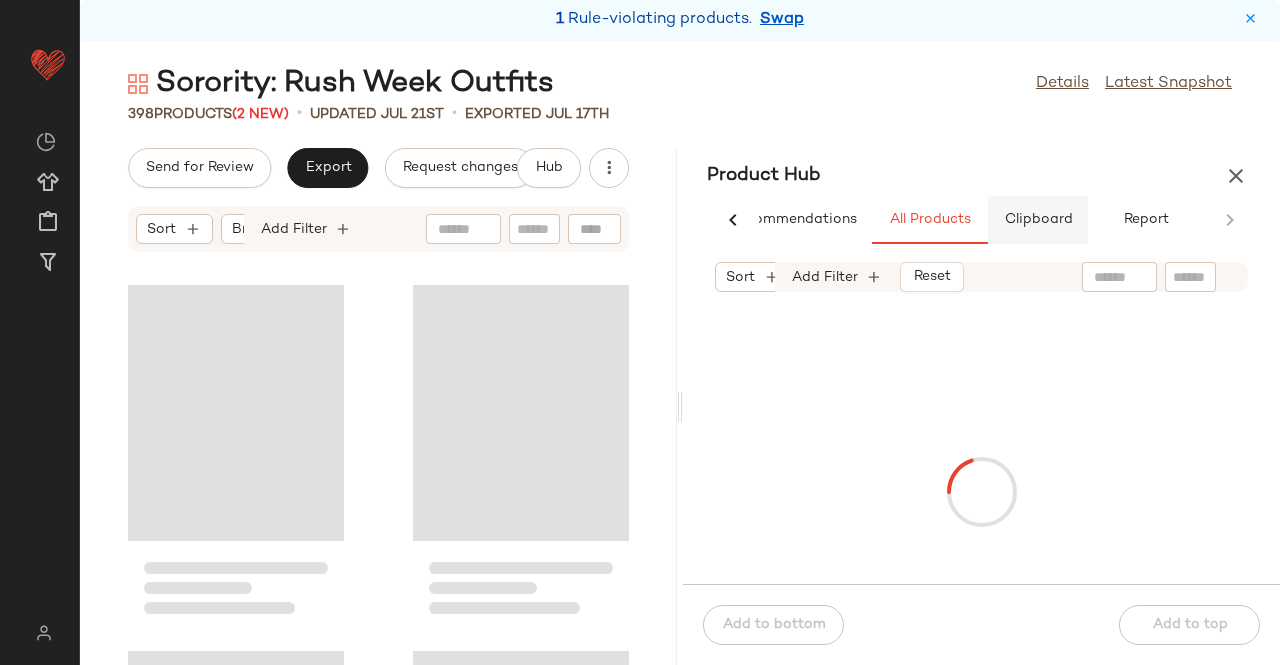 scroll, scrollTop: 0, scrollLeft: 62, axis: horizontal 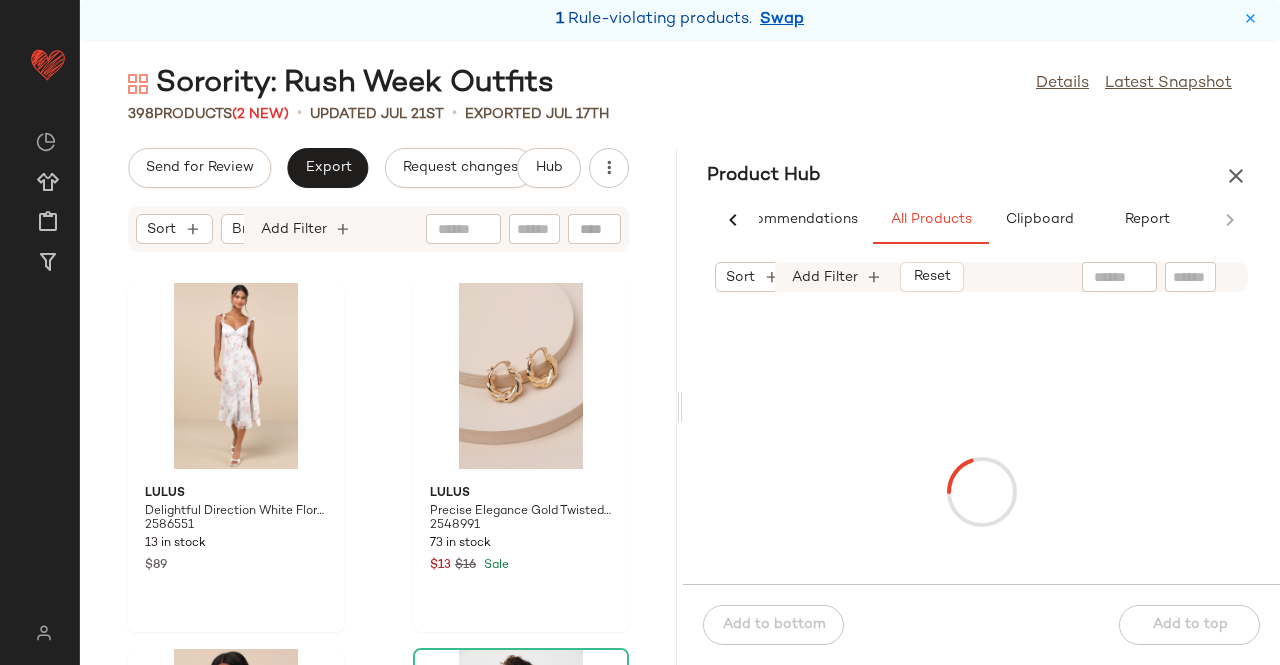 click 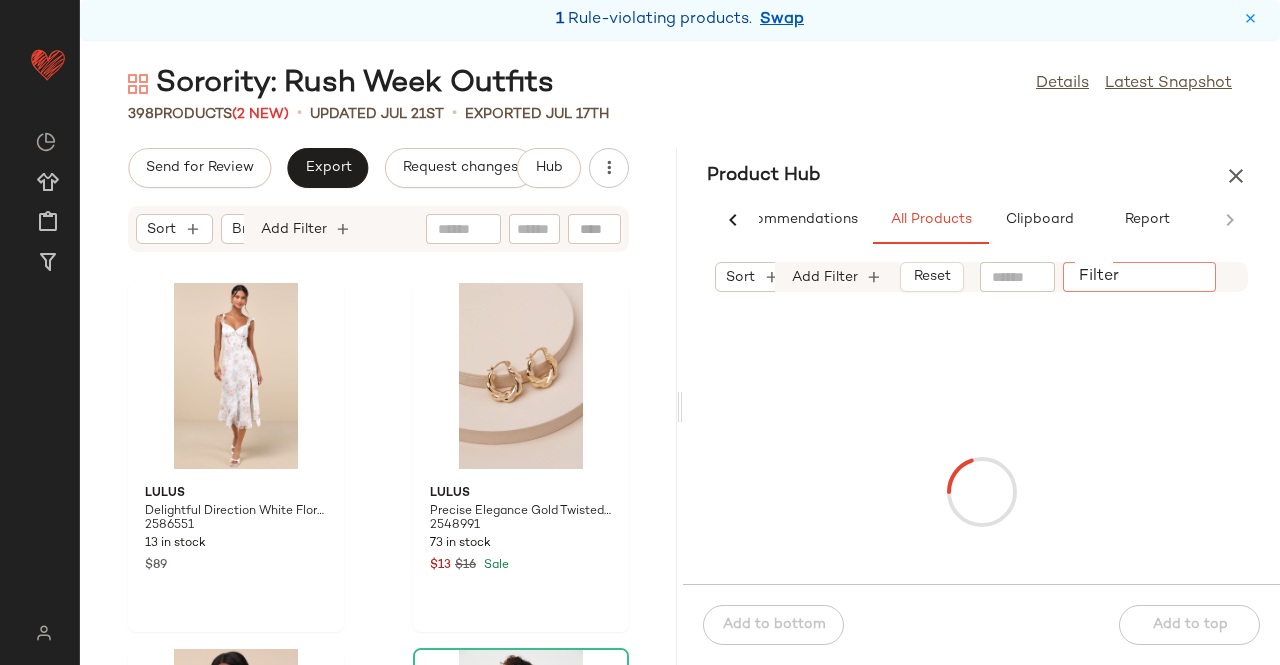 paste on "*******" 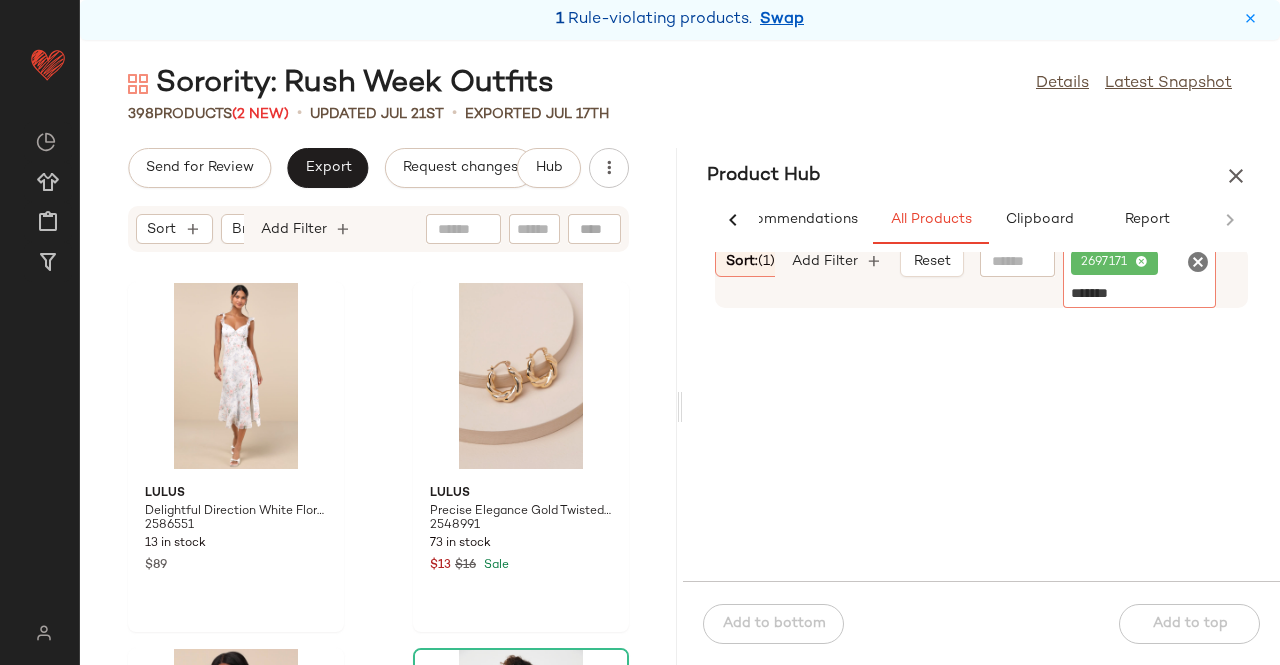 drag, startPoint x: 1147, startPoint y: 263, endPoint x: 1137, endPoint y: 269, distance: 11.661903 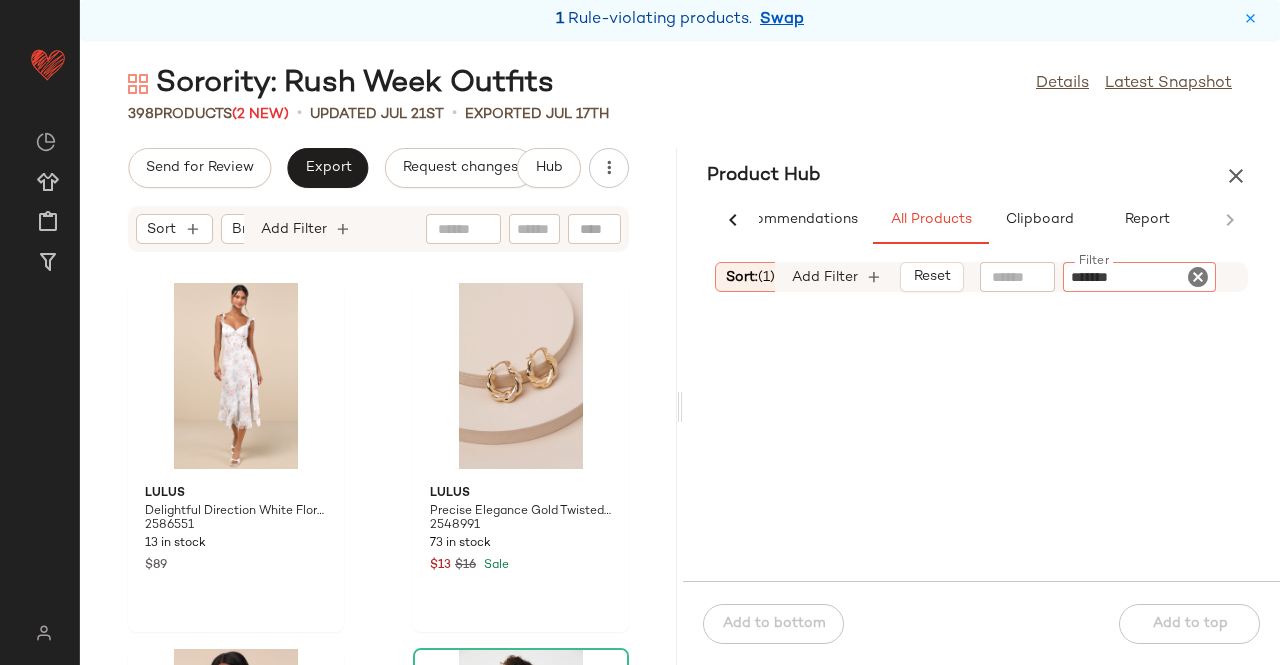 drag, startPoint x: 1044, startPoint y: 253, endPoint x: 1026, endPoint y: 253, distance: 18 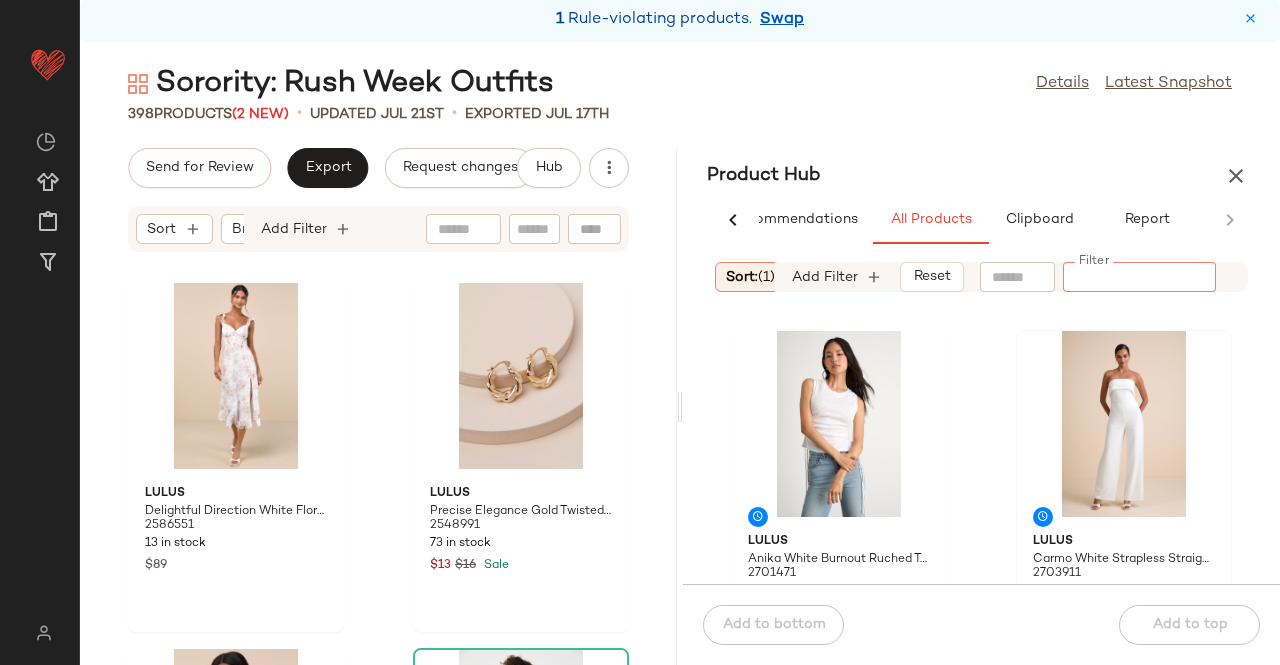 paste on "*******" 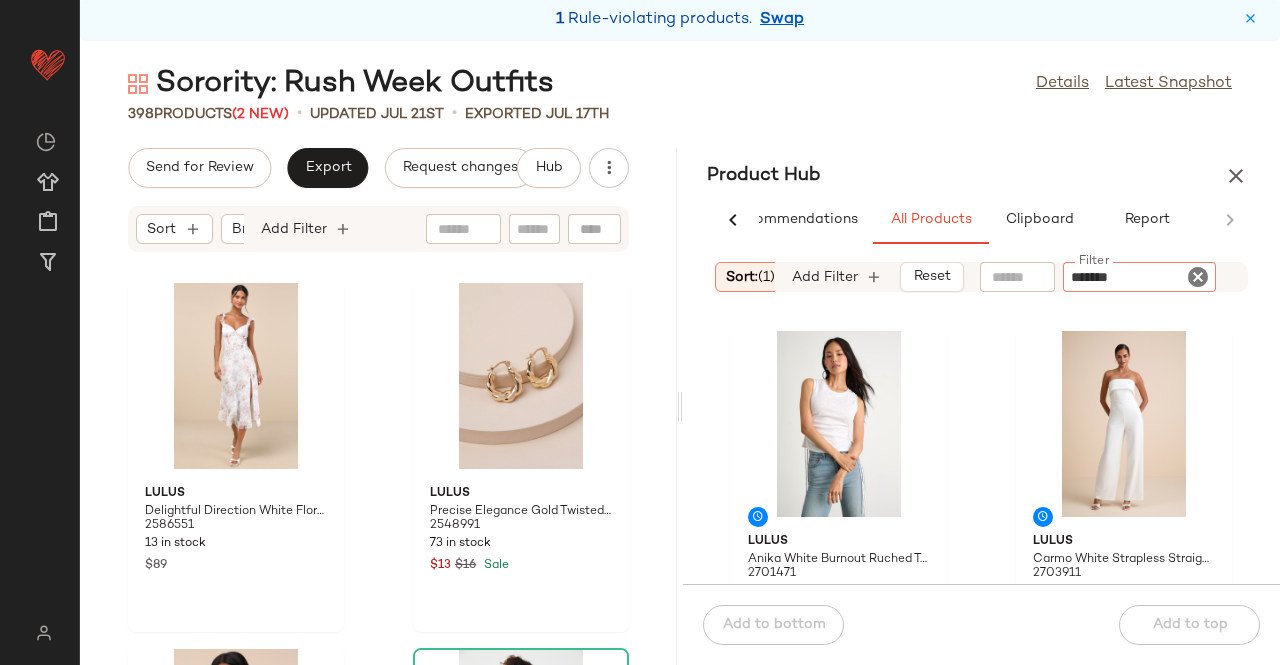 type 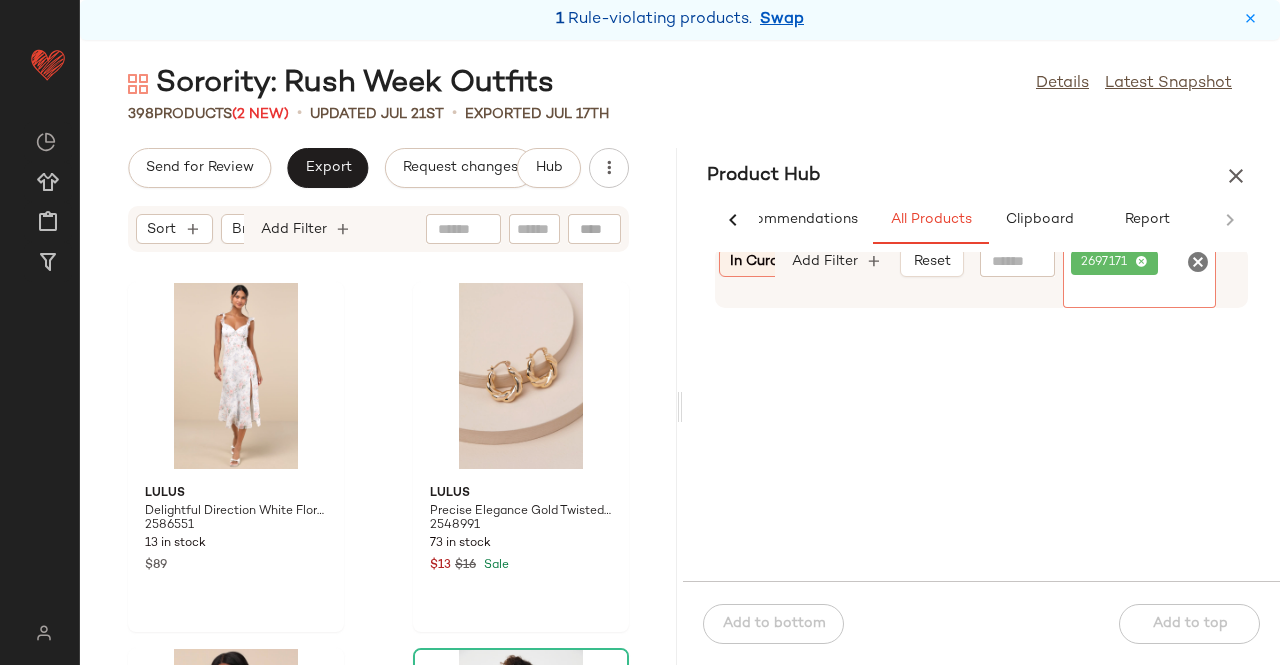scroll, scrollTop: 0, scrollLeft: 324, axis: horizontal 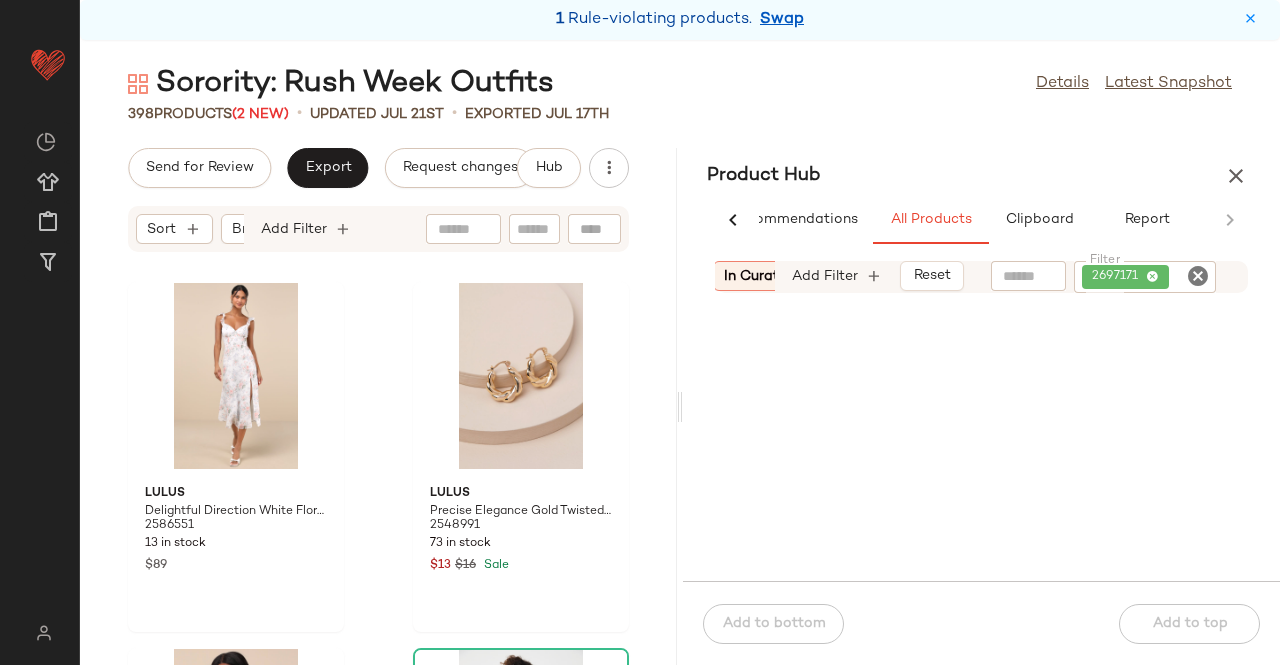click on "In Curation?:   No" at bounding box center [777, 276] 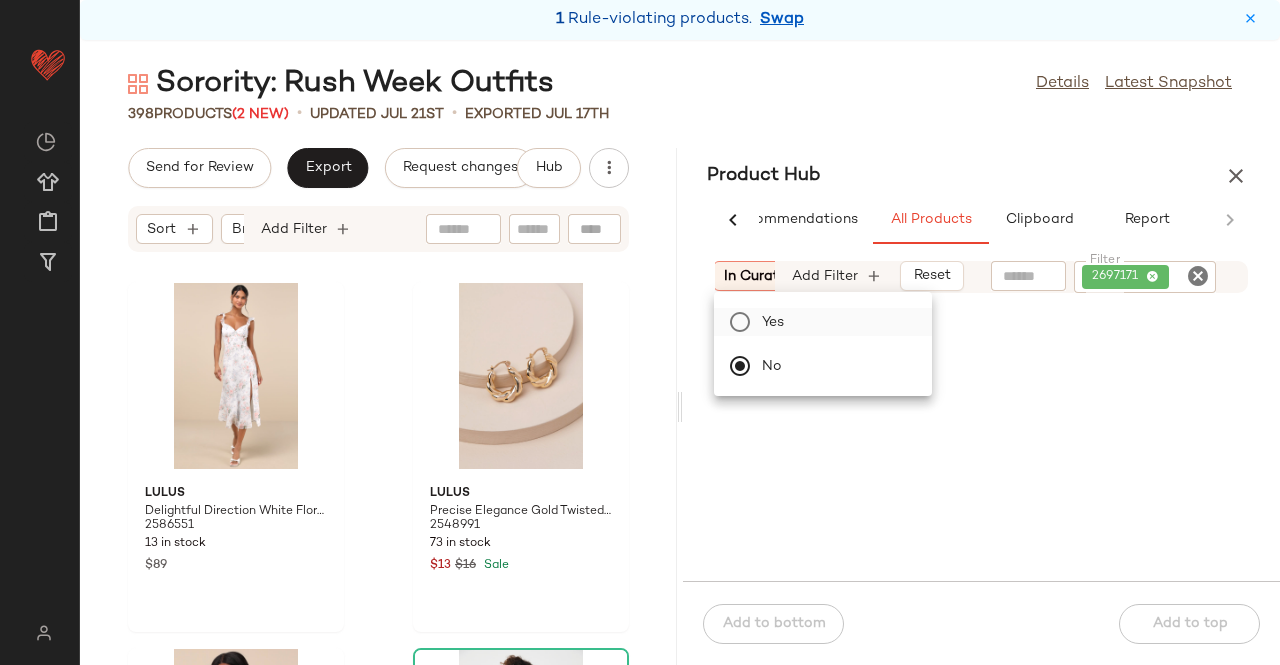 click on "Yes" at bounding box center [835, 322] 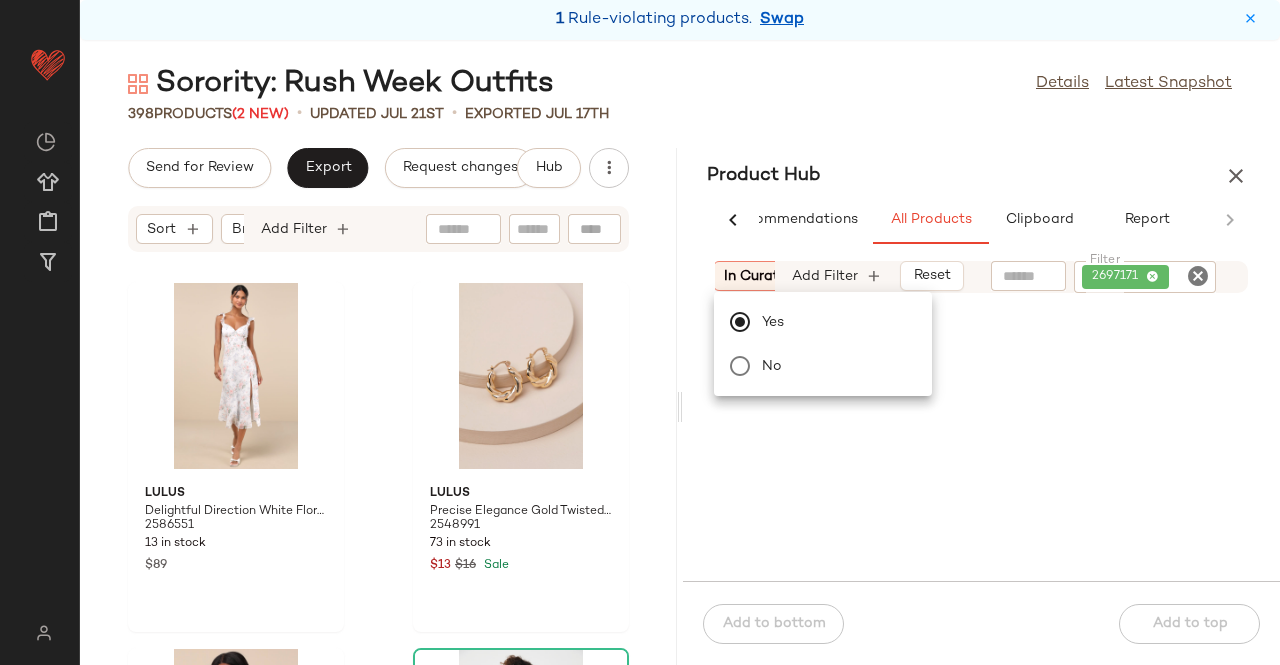click on "Lulus Delightful Direction White Floral Ruffled Tie-Strap Midi Dress 2586551 13 in stock $89 Lulus Precise Elegance Gold Twisted Hoop Earrings 2548991 73 in stock $13 $16 Sale Lulus Certainly Exquisite Mauve Pink Eyelash Lace Long Sleeve Crop Top 2612091 220 in stock $20 $39 Sale Lulus Kaisley Fuchsia Tiered Ruffled High-Rise Mini Skirt 2697171 200 in stock $39 SET Levi's Western Icon Medium Wash Denim Mini Skirt 2555151 33 in stock $70 SET Lulus Angelic Perfection White Taffeta 3D Floral Applique Top 2574291 186 in stock $18 $59 Sale SET Lulus Angelic Perception White Taffeta Bubble-Hem Mini Skirt 2574251 191 in stock $15 $65 Sale Lulus Exemplary Sweetness White Pearl Beaded Bow Hair Clip 2308751 106 in stock $15 $19 Sale Product Hub AI Recommendations All Products Clipboard Report" at bounding box center (680, 364) 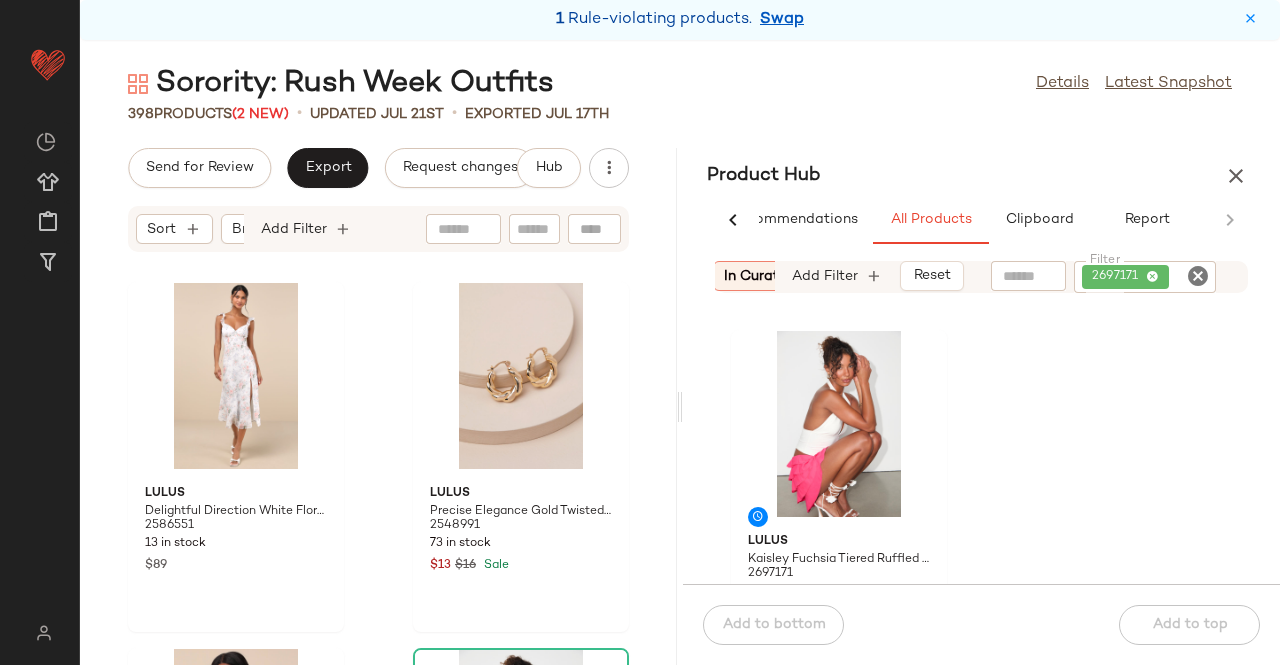 click on "In Curation?:   Yes" at bounding box center [778, 276] 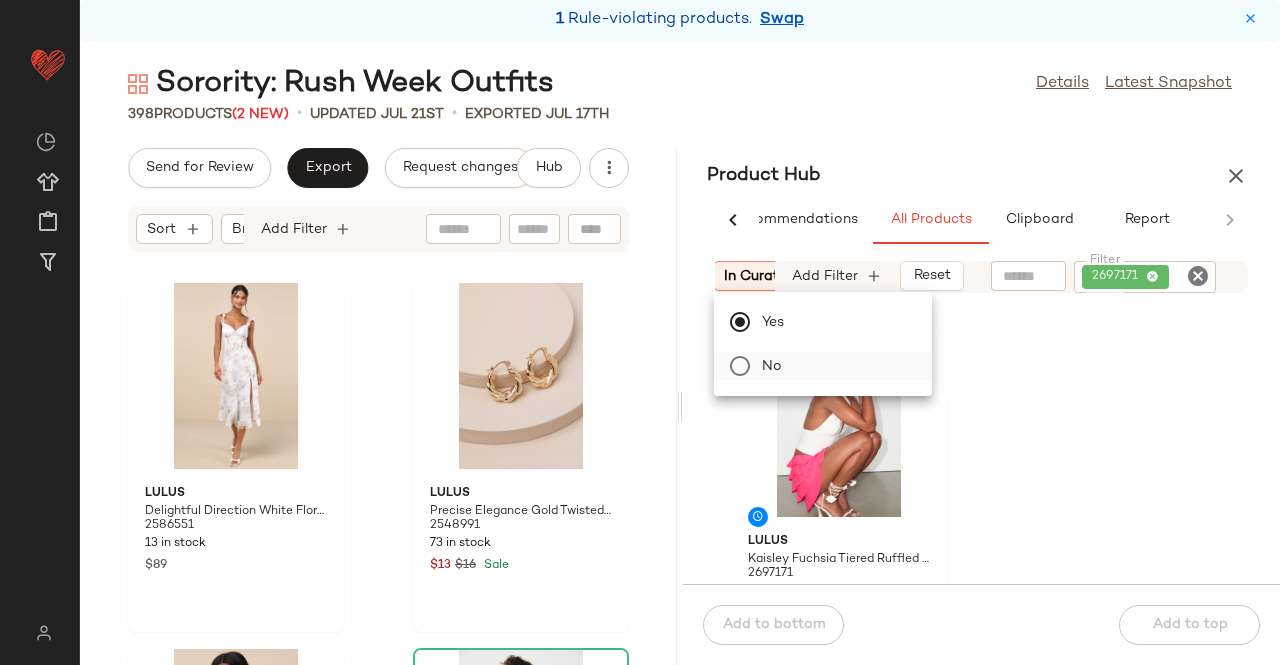 click on "No" at bounding box center [835, 366] 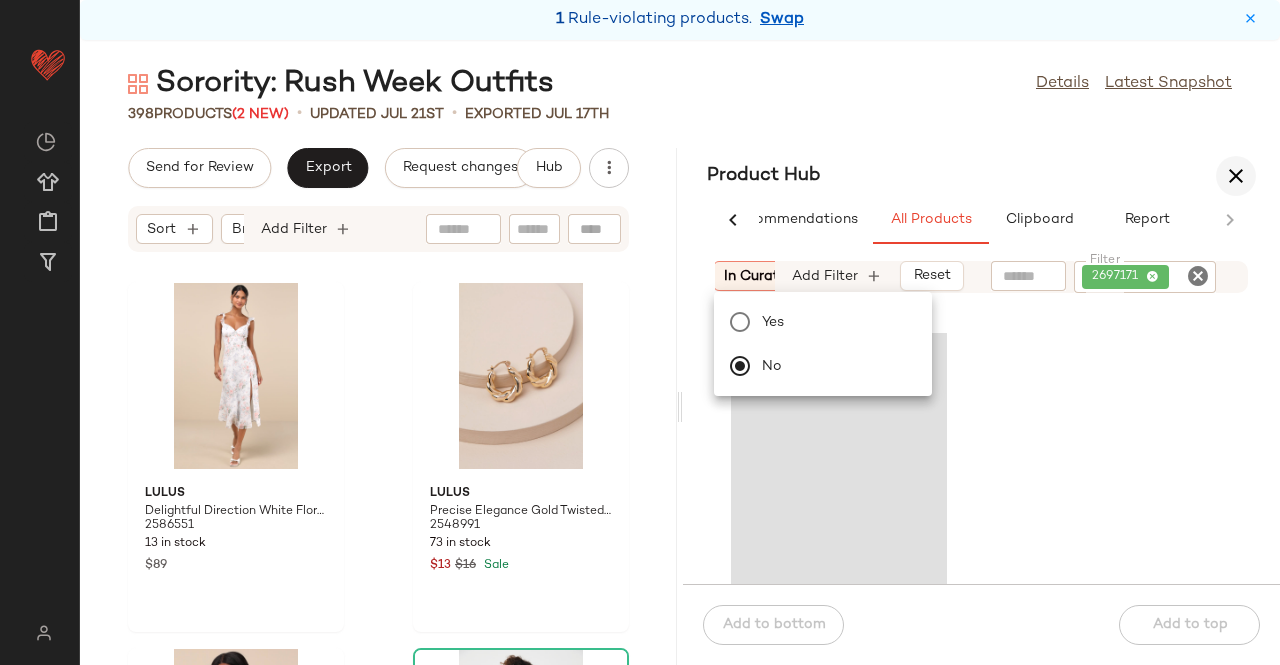 click at bounding box center [1236, 176] 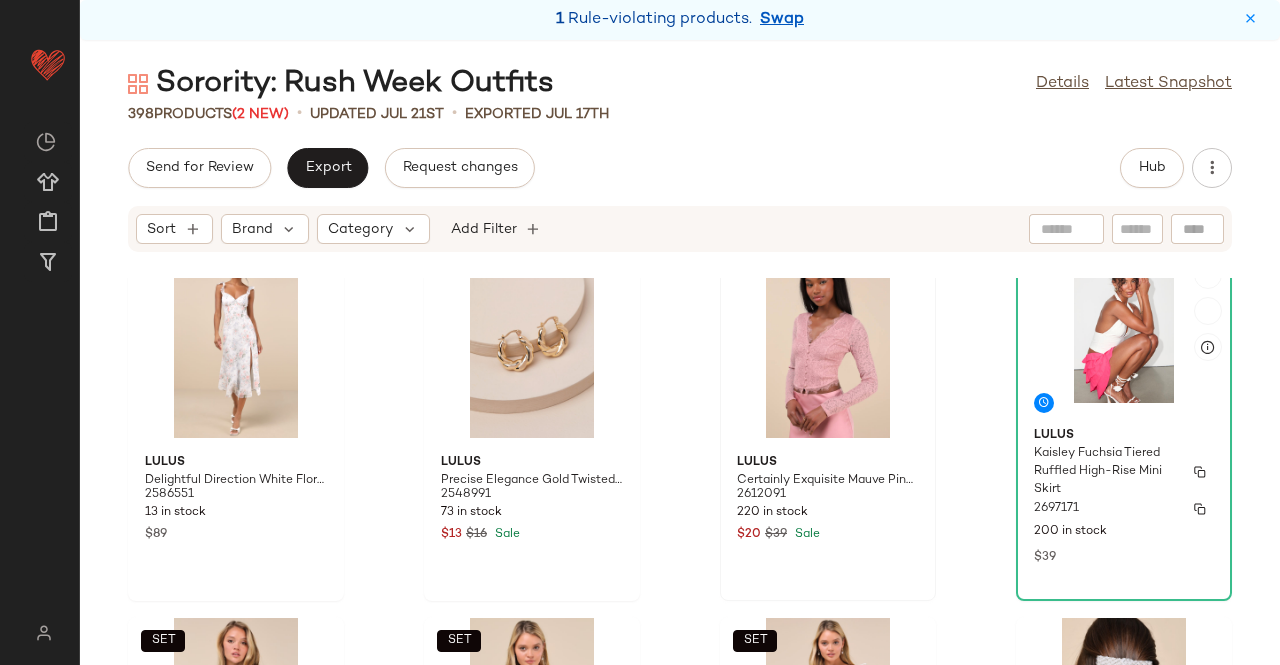 scroll, scrollTop: 0, scrollLeft: 0, axis: both 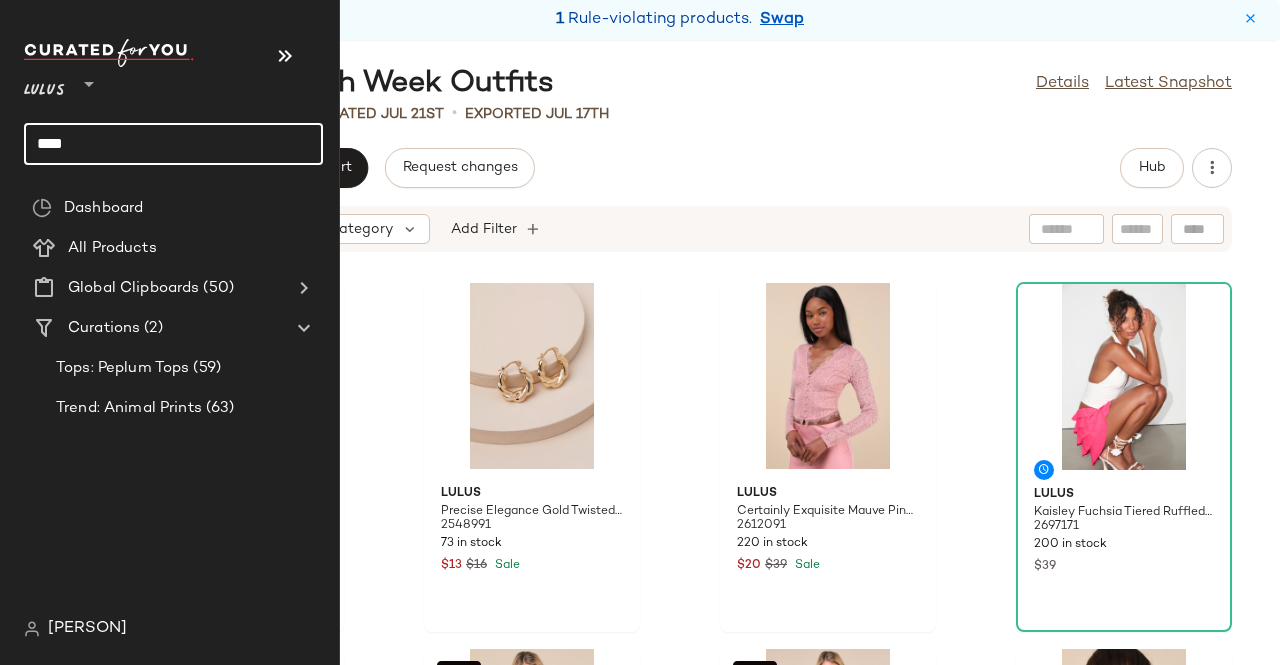 click on "Lulus ** **** Dashboard All Products Global Clipboards (50) Curations (2) Tops: Peplum Tops (59) Trend: Animal Prints (63) [PERSON]" 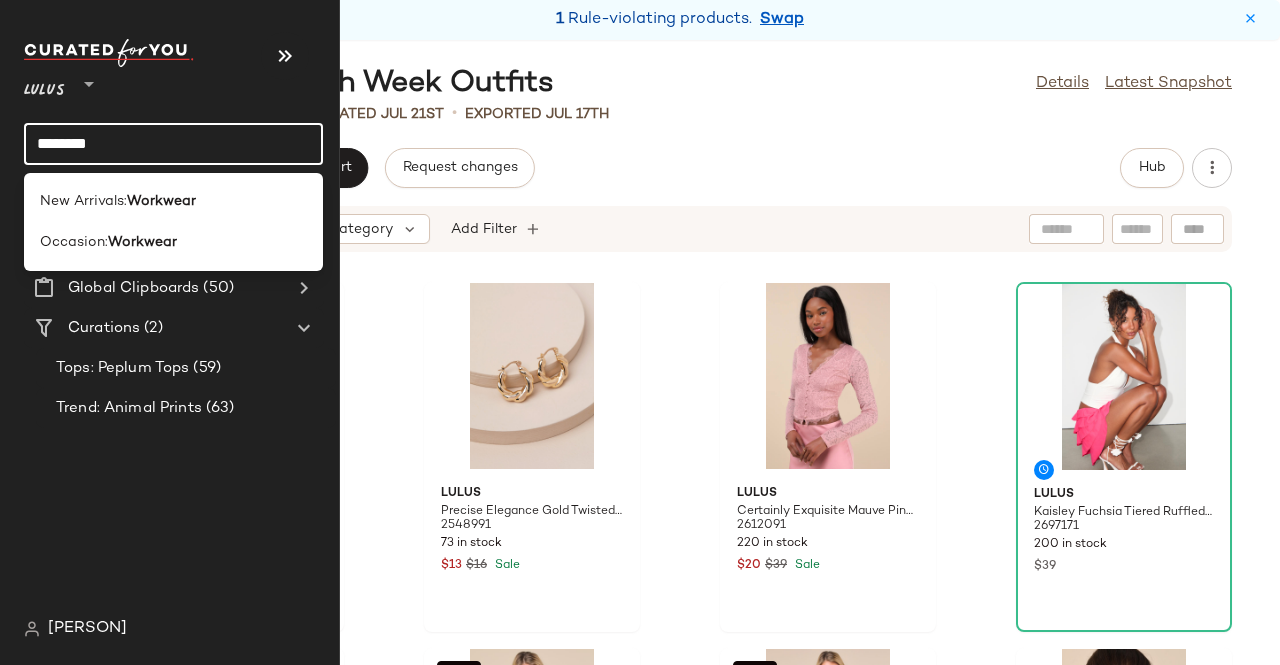 type on "********" 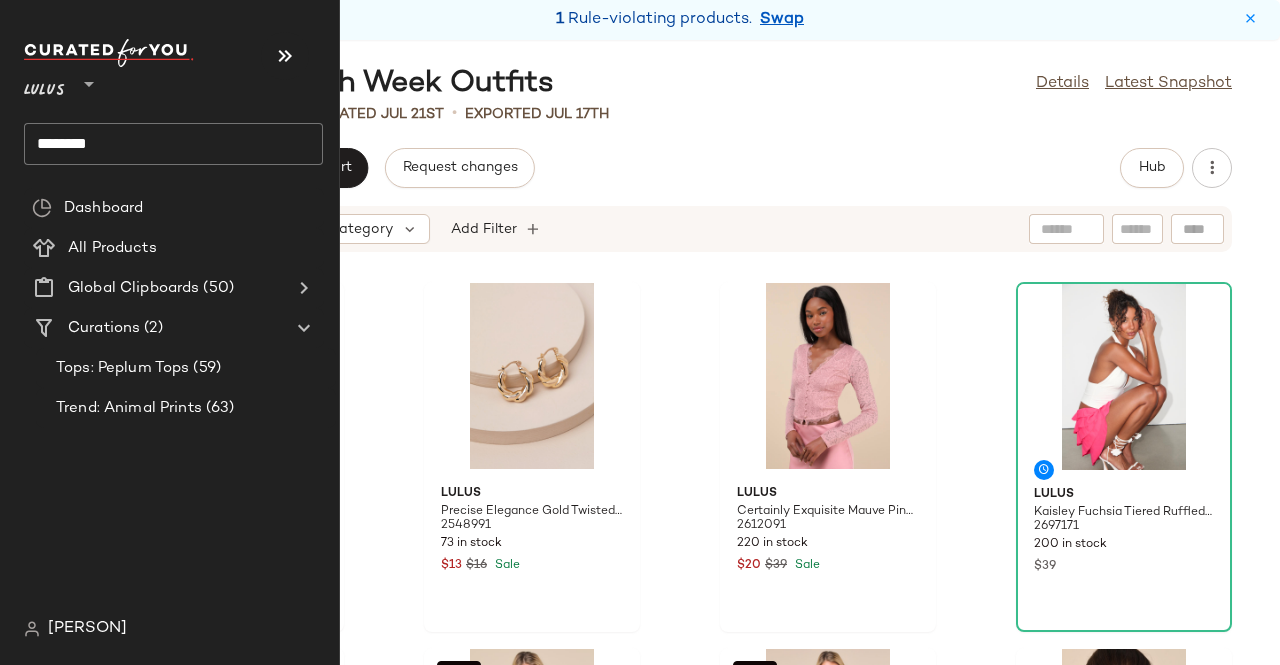 click on "Lulus ** ******** Dashboard All Products Global Clipboards (50) Curations (2) Tops: Peplum Tops (59) Trend: Animal Prints (63) [PERSON]" 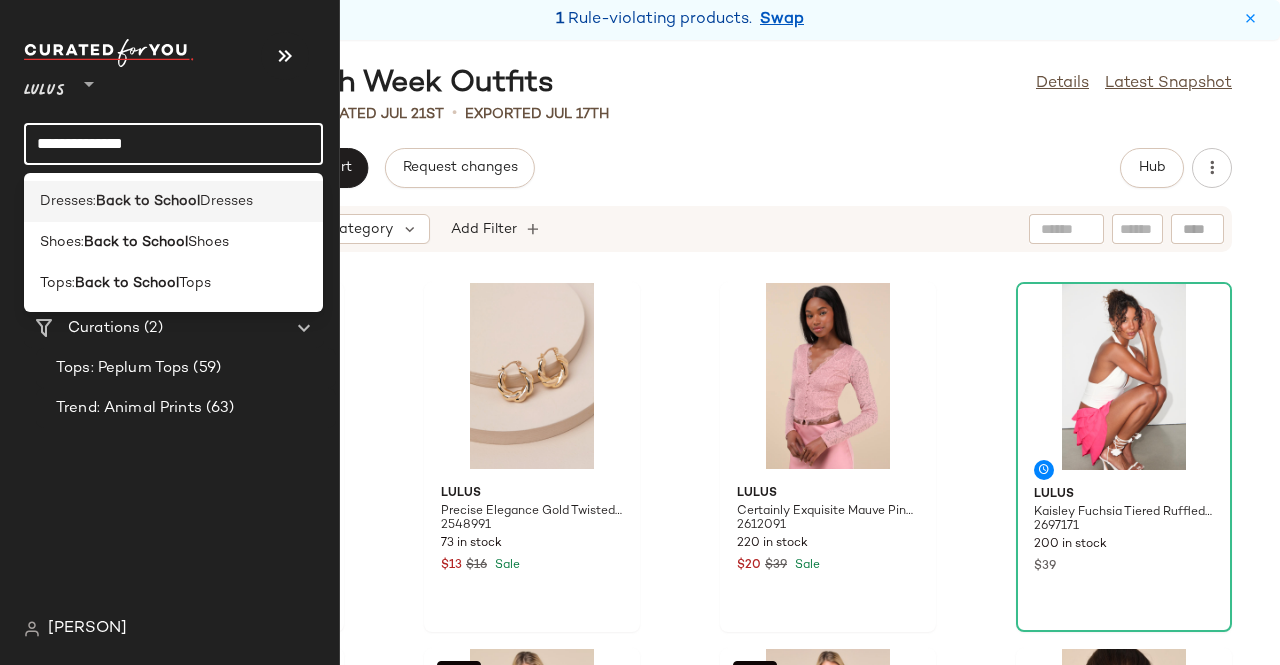 type on "**********" 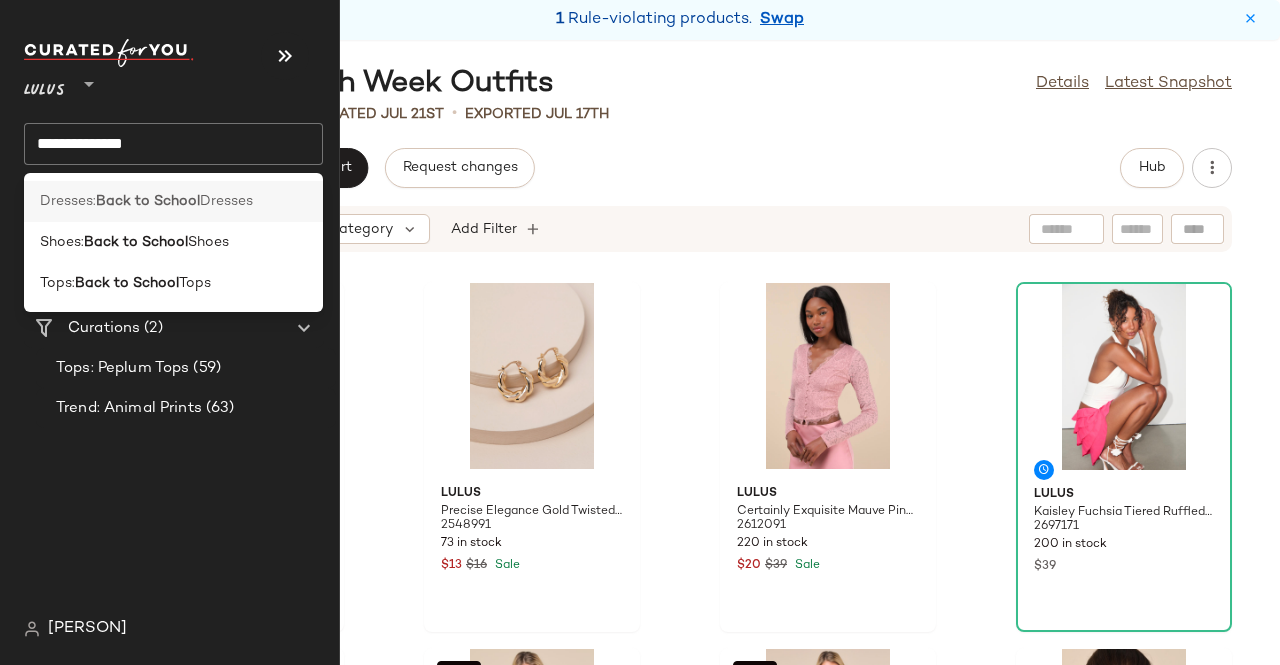 click on "Back to School" at bounding box center (148, 201) 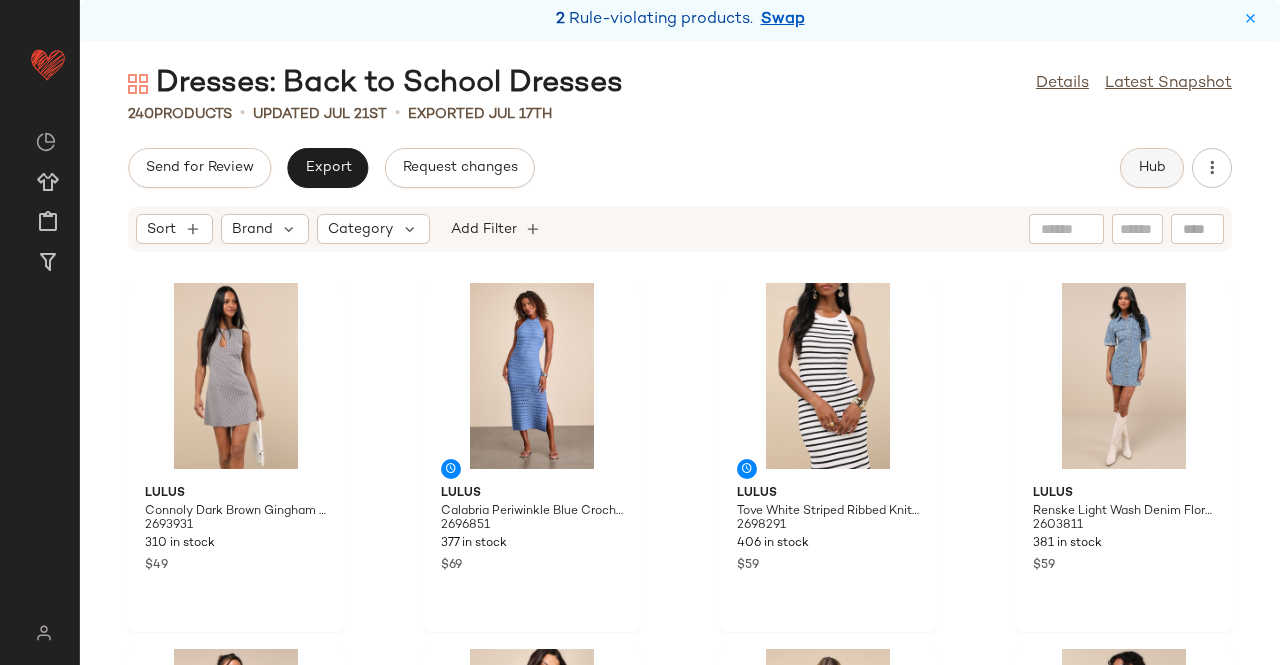 click on "Hub" at bounding box center (1152, 168) 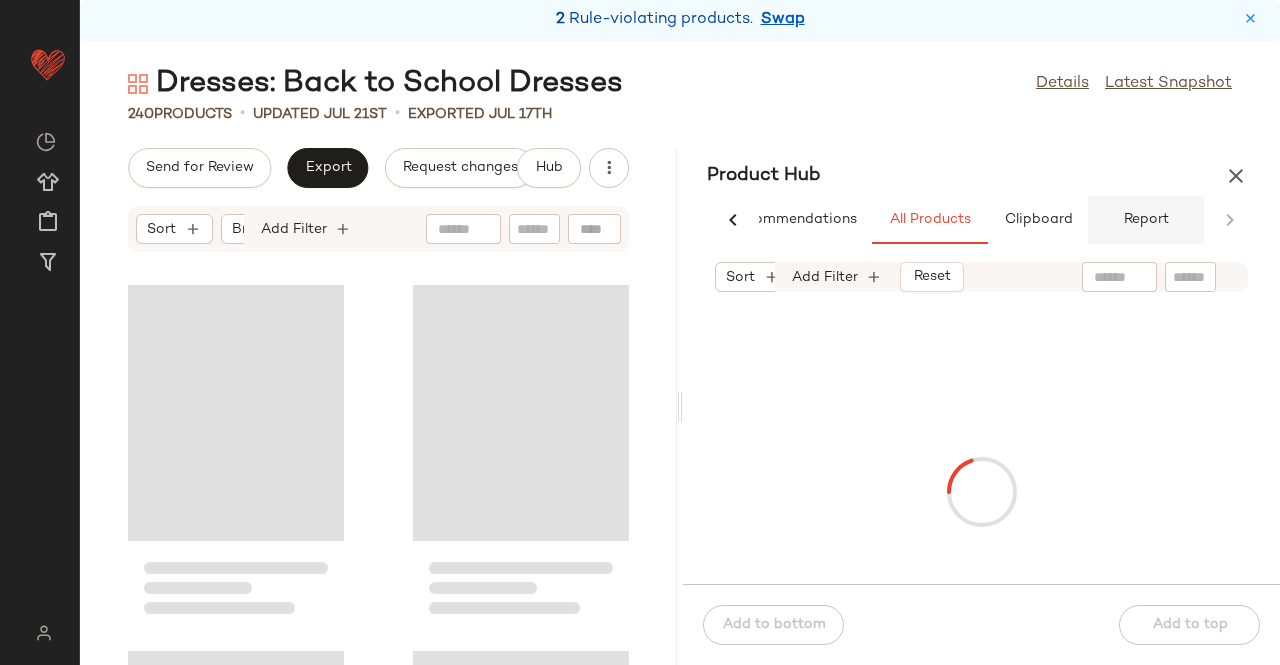 scroll, scrollTop: 0, scrollLeft: 62, axis: horizontal 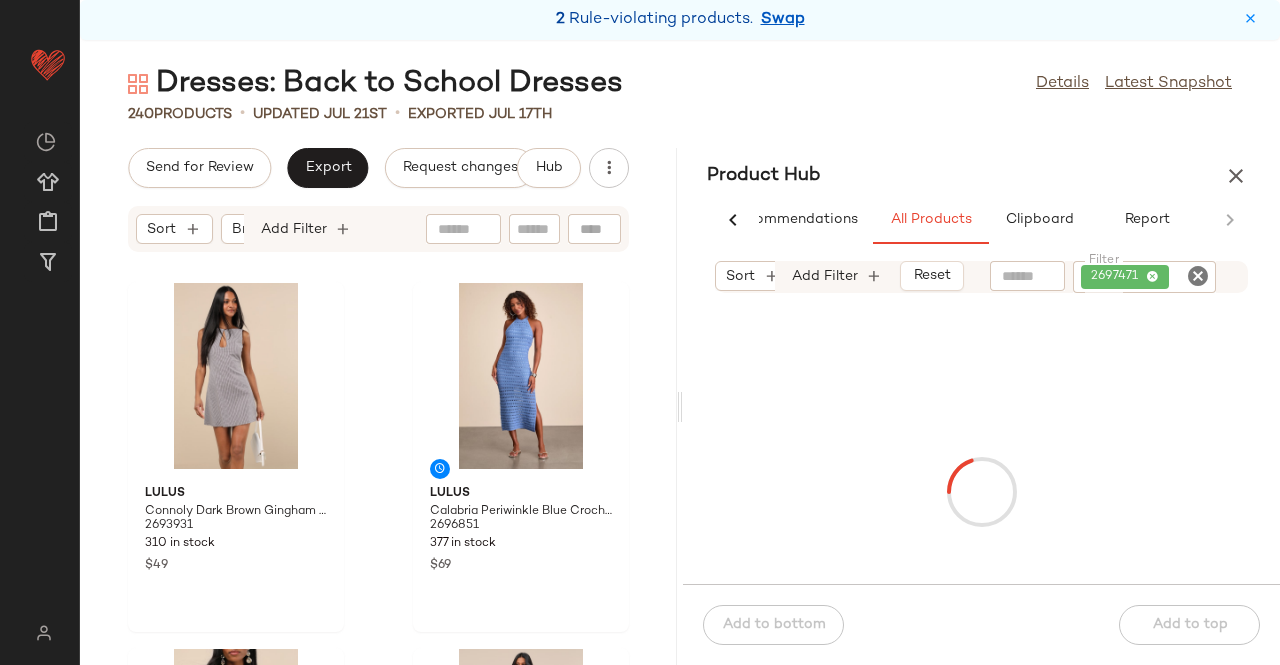 click on "2697471" 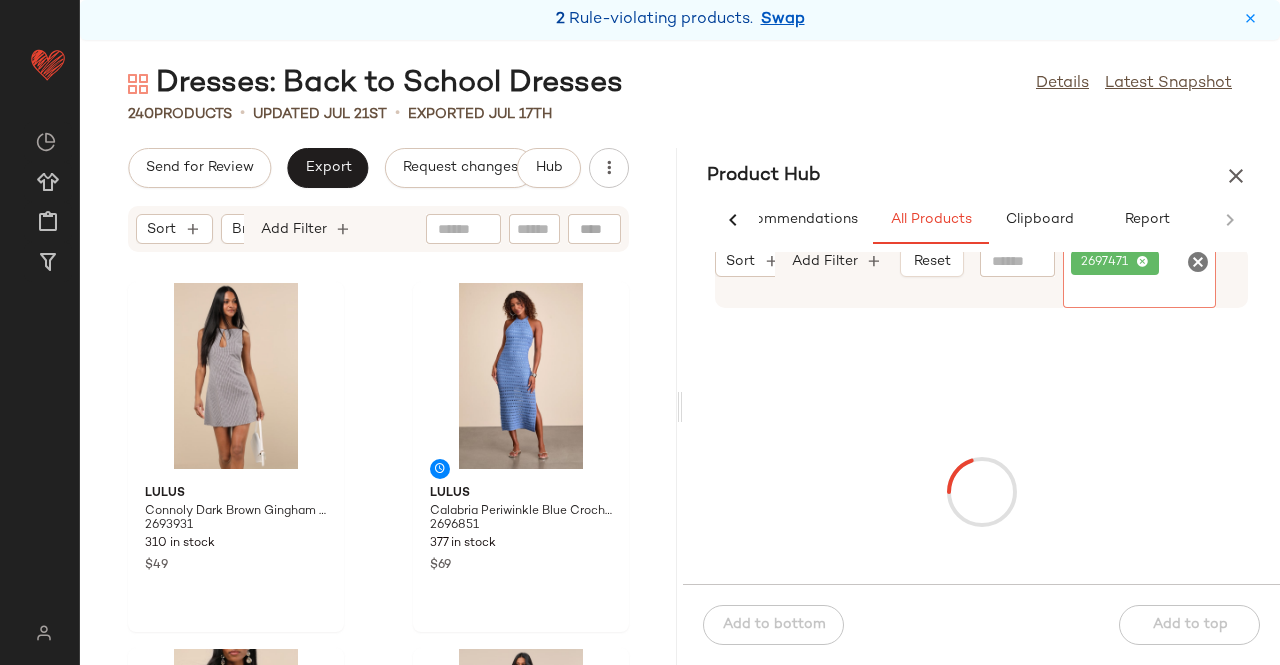 click 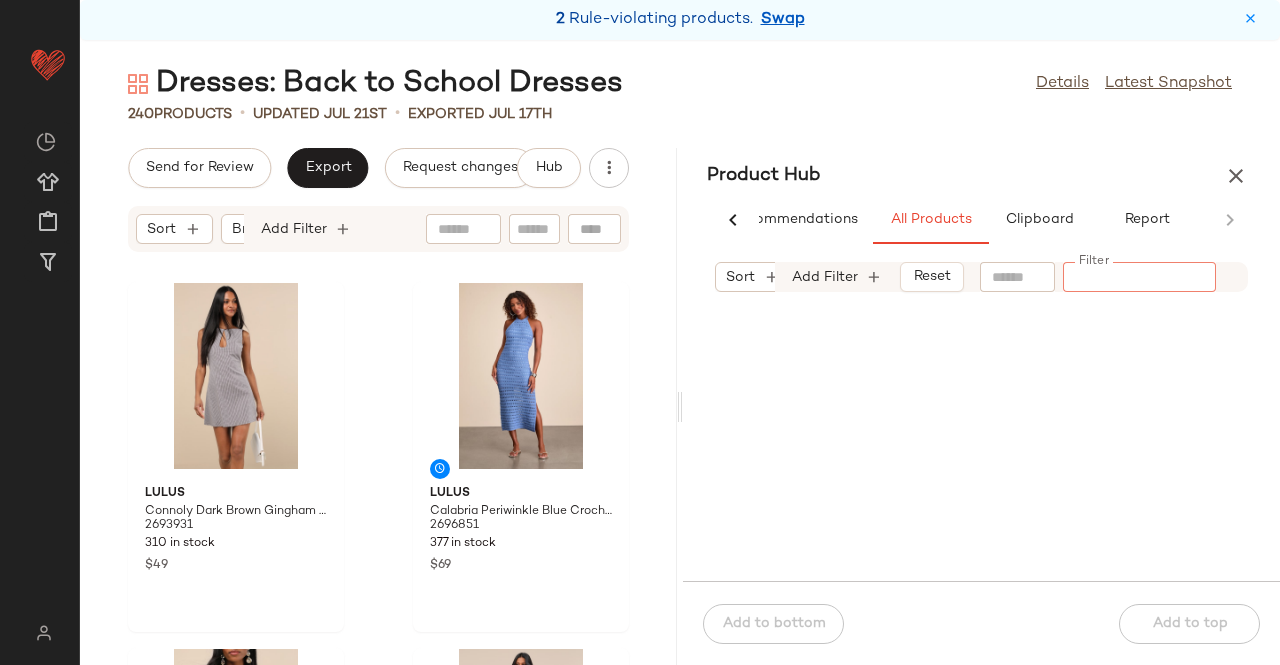 paste on "*******" 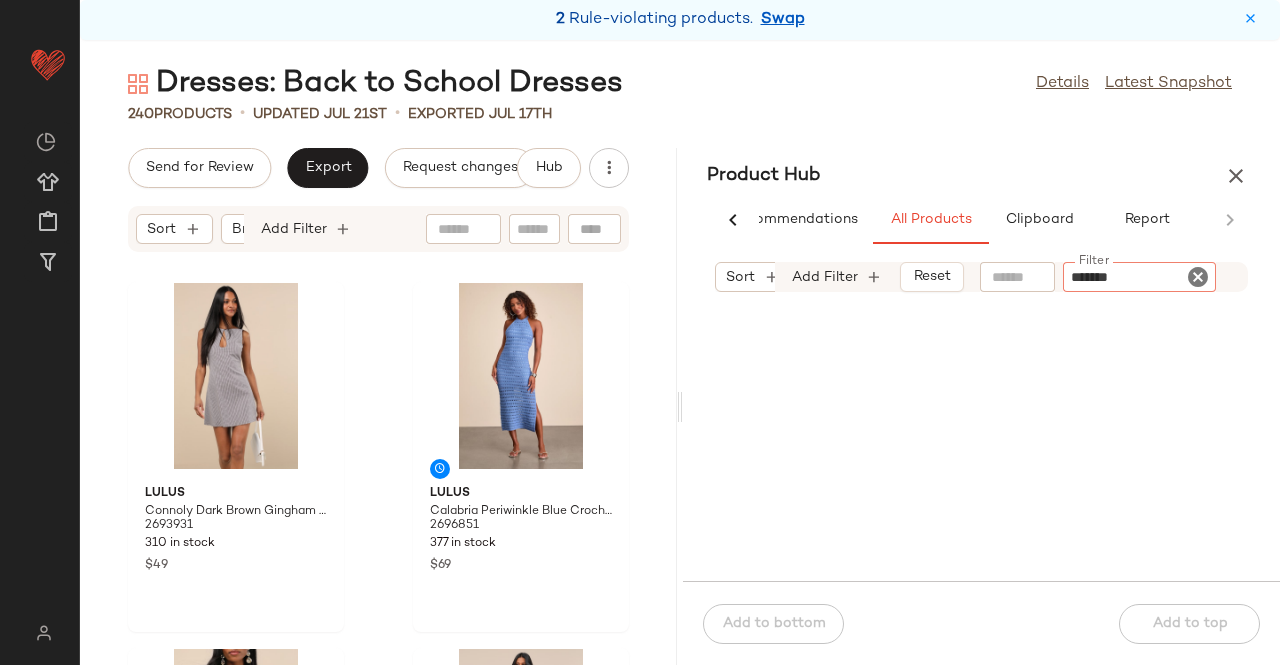 type 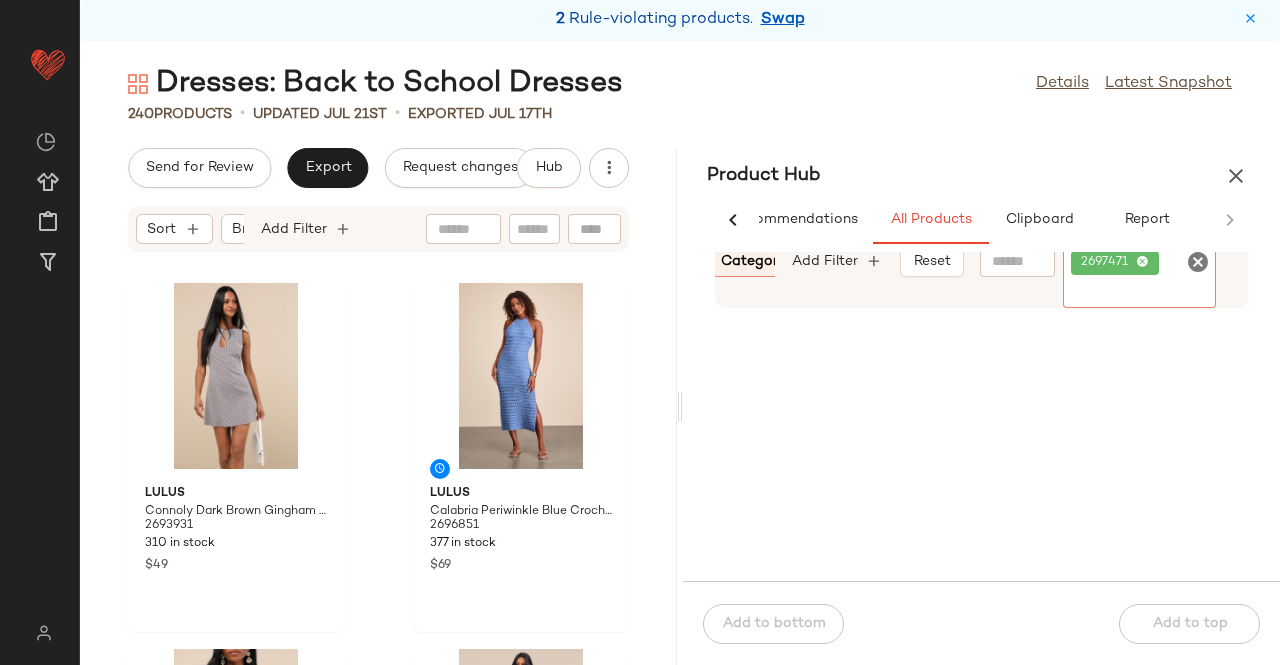 scroll, scrollTop: 0, scrollLeft: 274, axis: horizontal 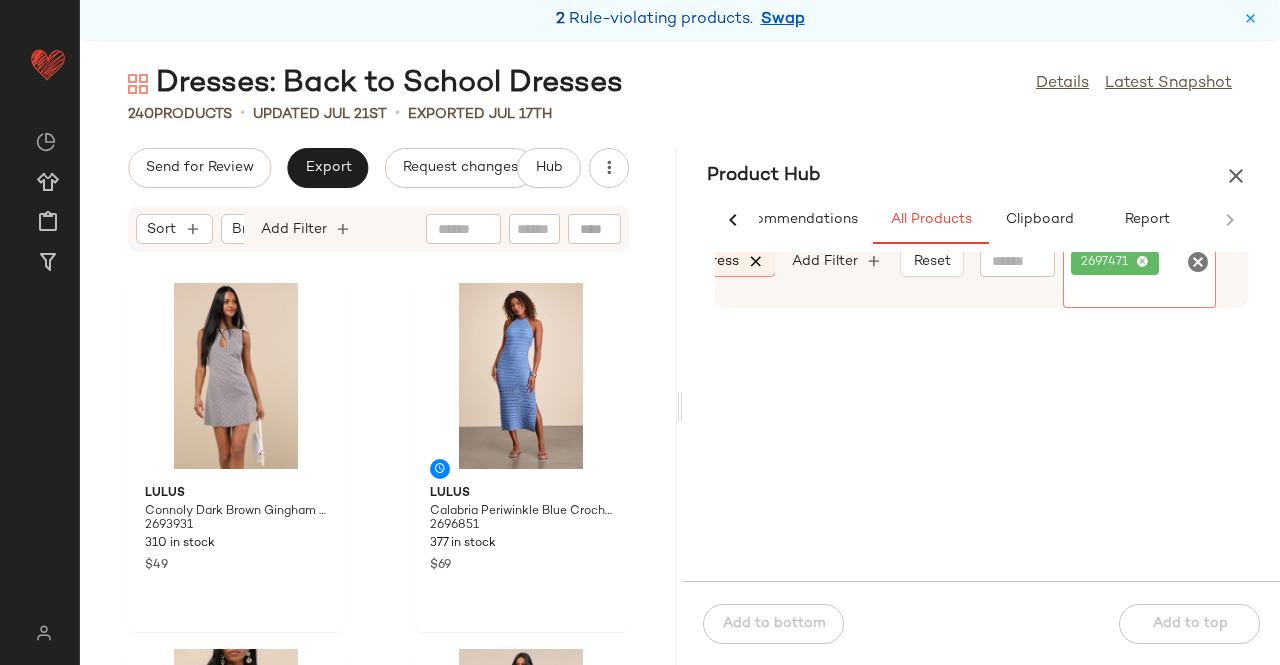 click at bounding box center (756, 262) 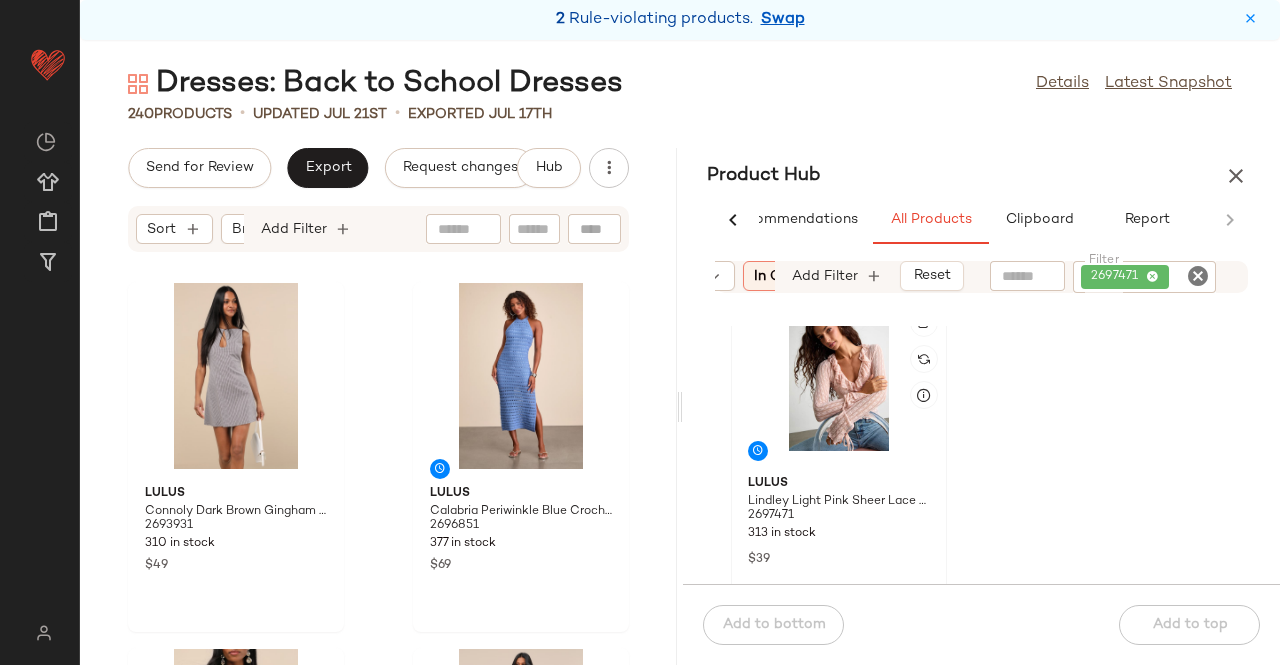 scroll, scrollTop: 0, scrollLeft: 0, axis: both 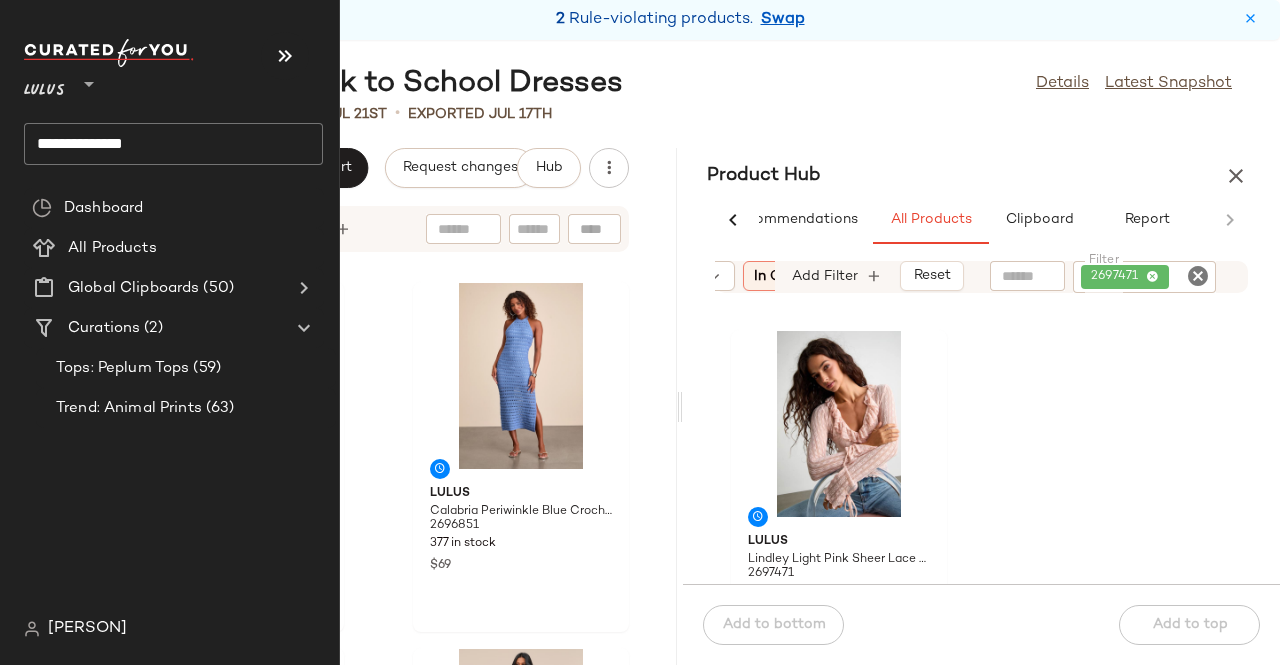 click on "**********" 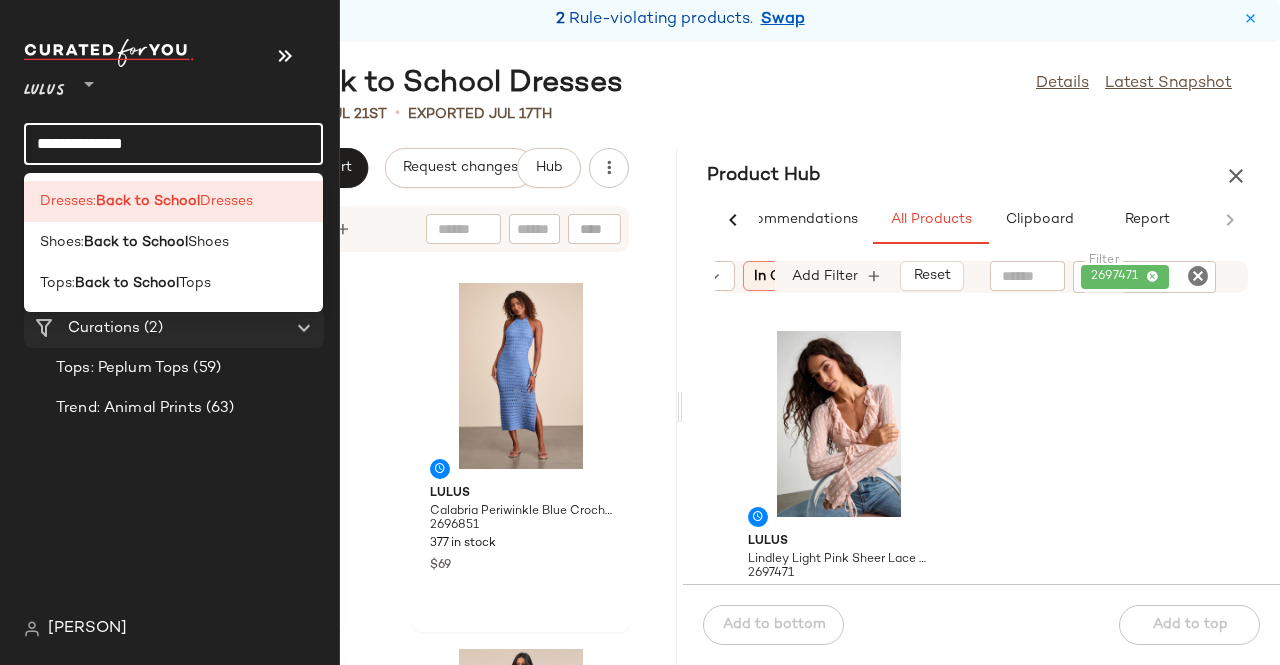drag, startPoint x: 155, startPoint y: 293, endPoint x: 168, endPoint y: 314, distance: 24.698177 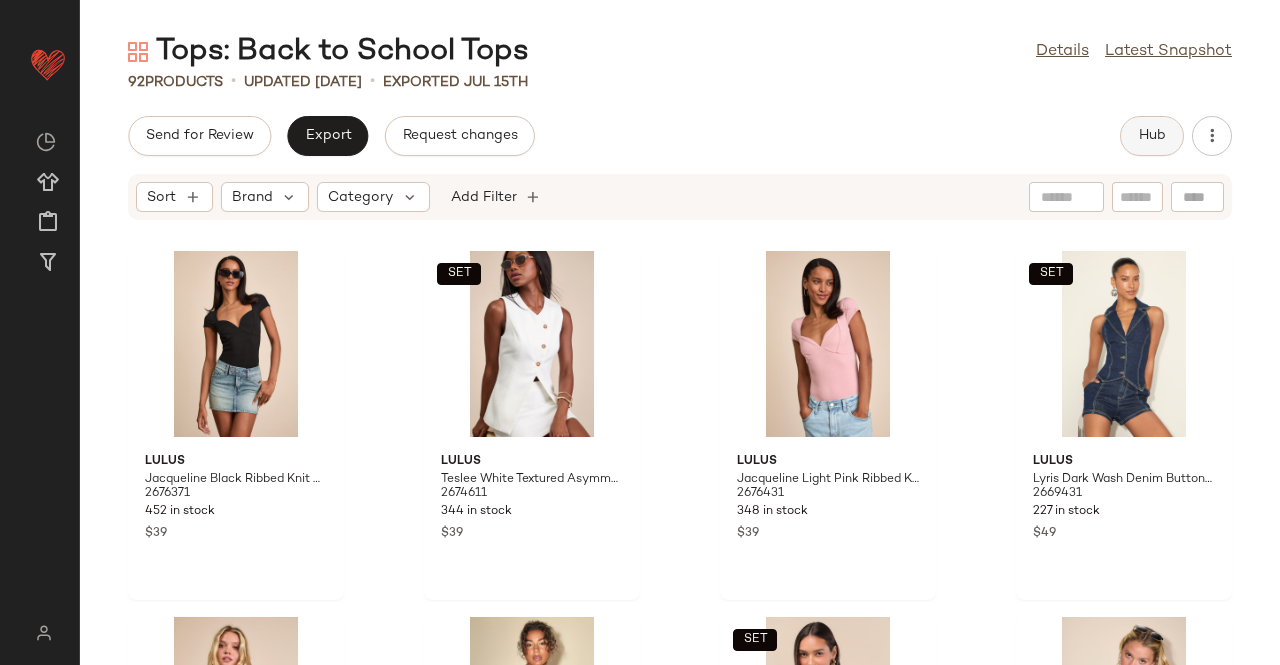 click on "Hub" at bounding box center [1152, 136] 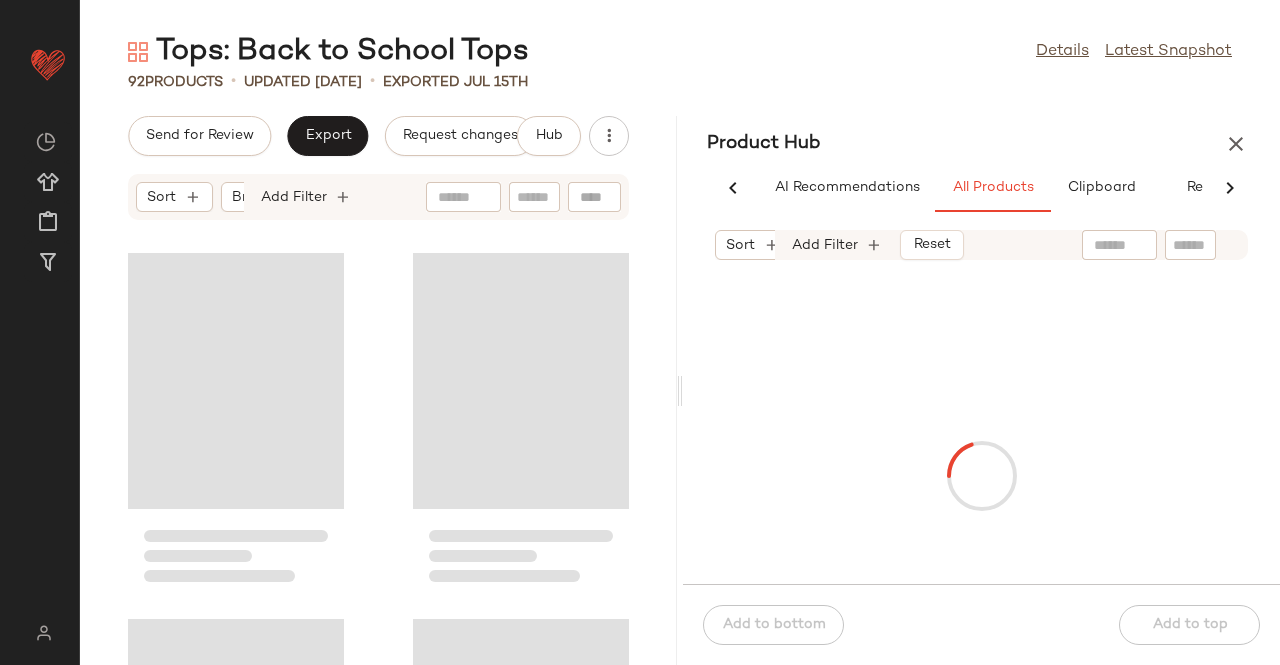 scroll, scrollTop: 0, scrollLeft: 62, axis: horizontal 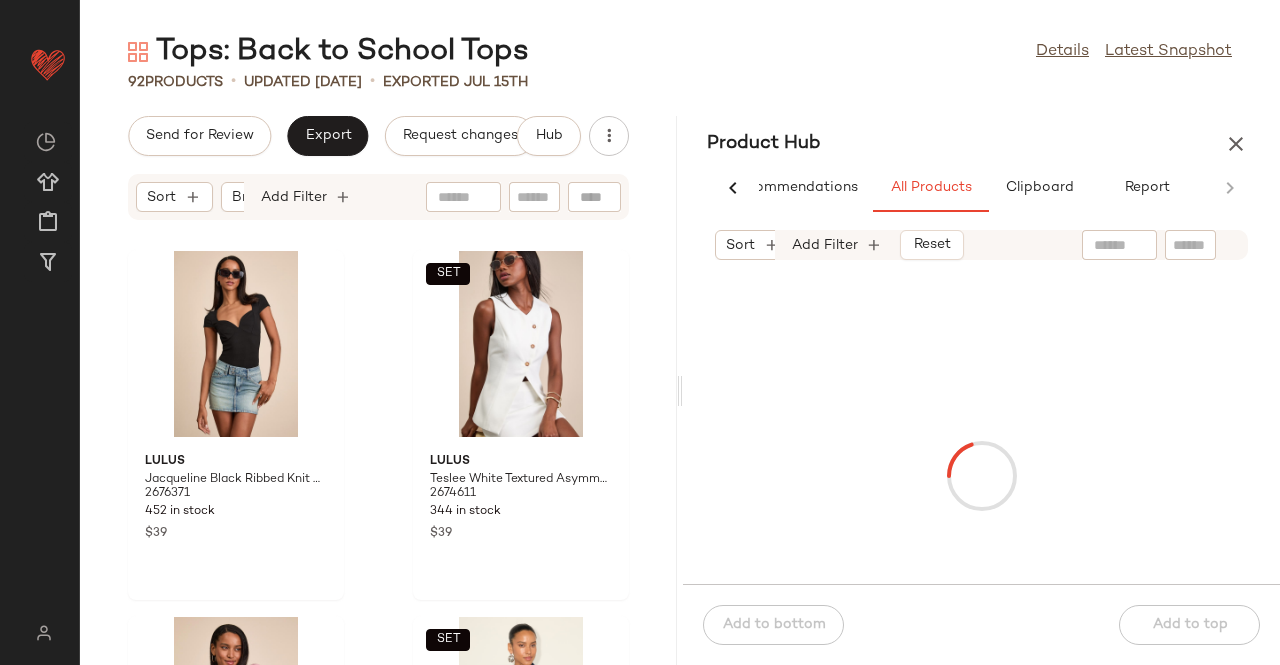 click 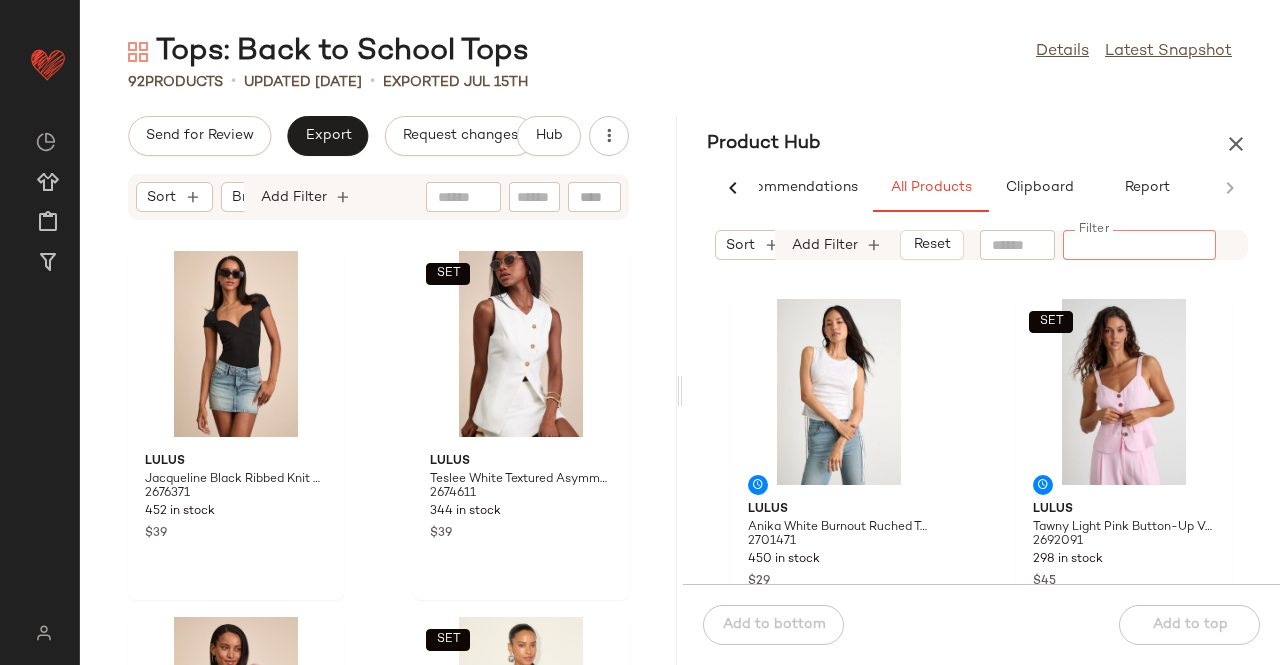 paste on "*******" 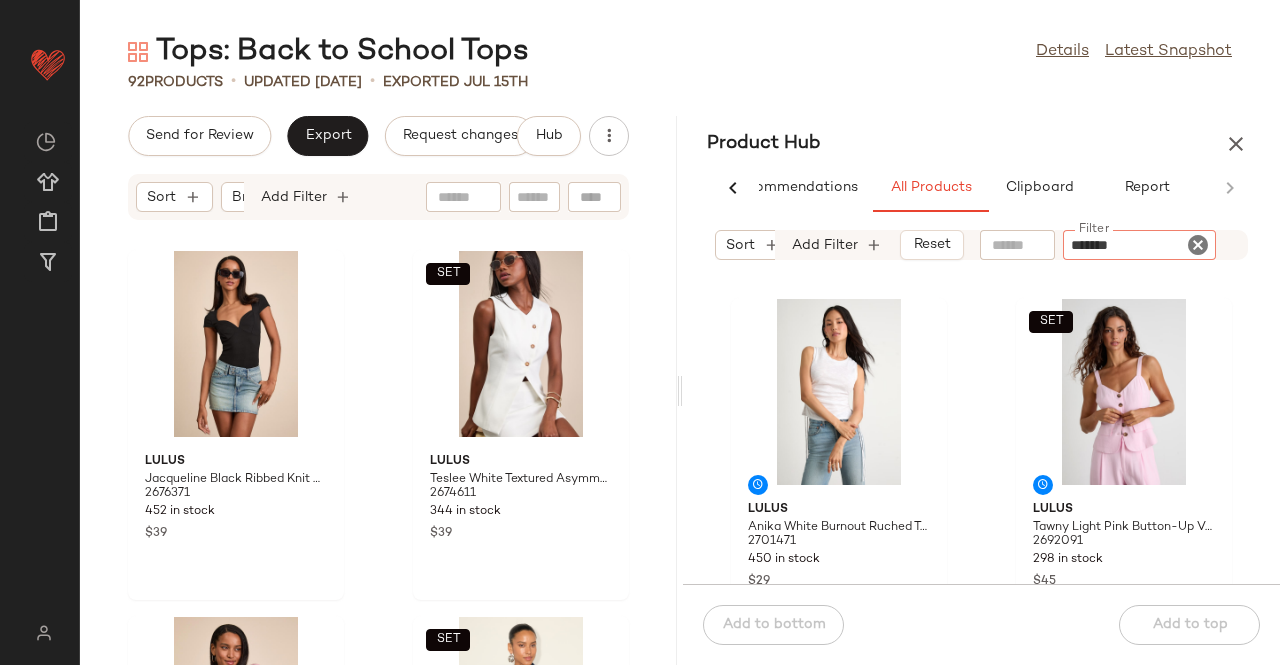 type 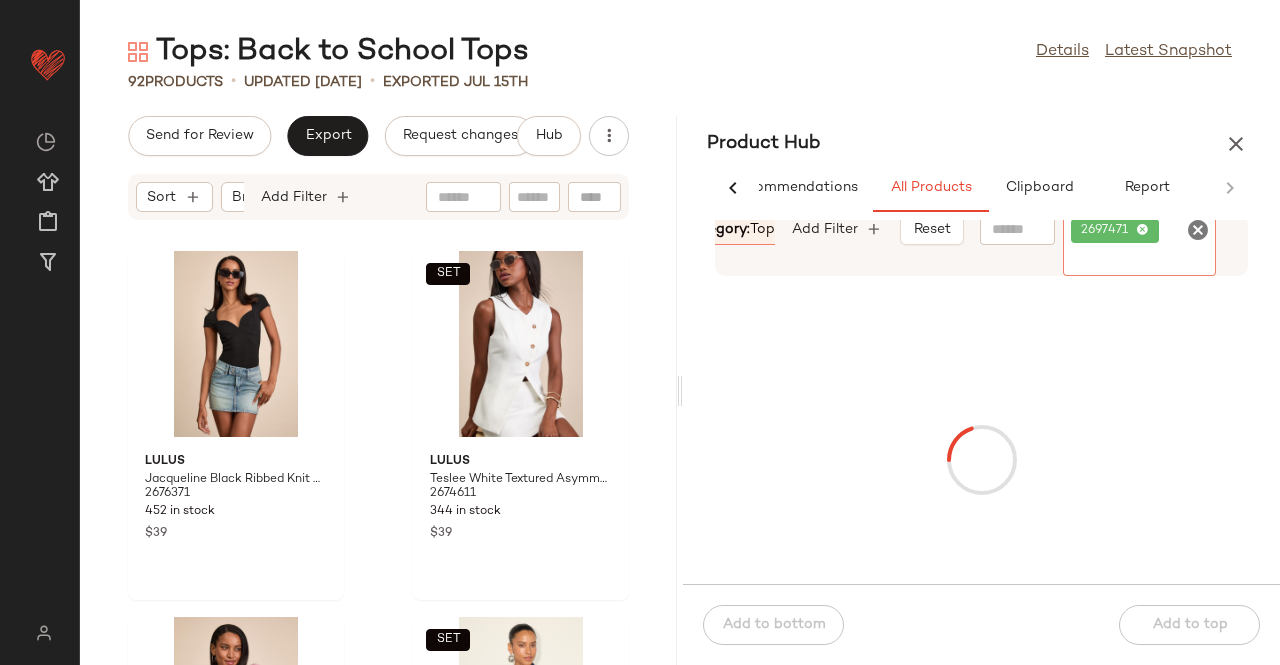scroll, scrollTop: 0, scrollLeft: 234, axis: horizontal 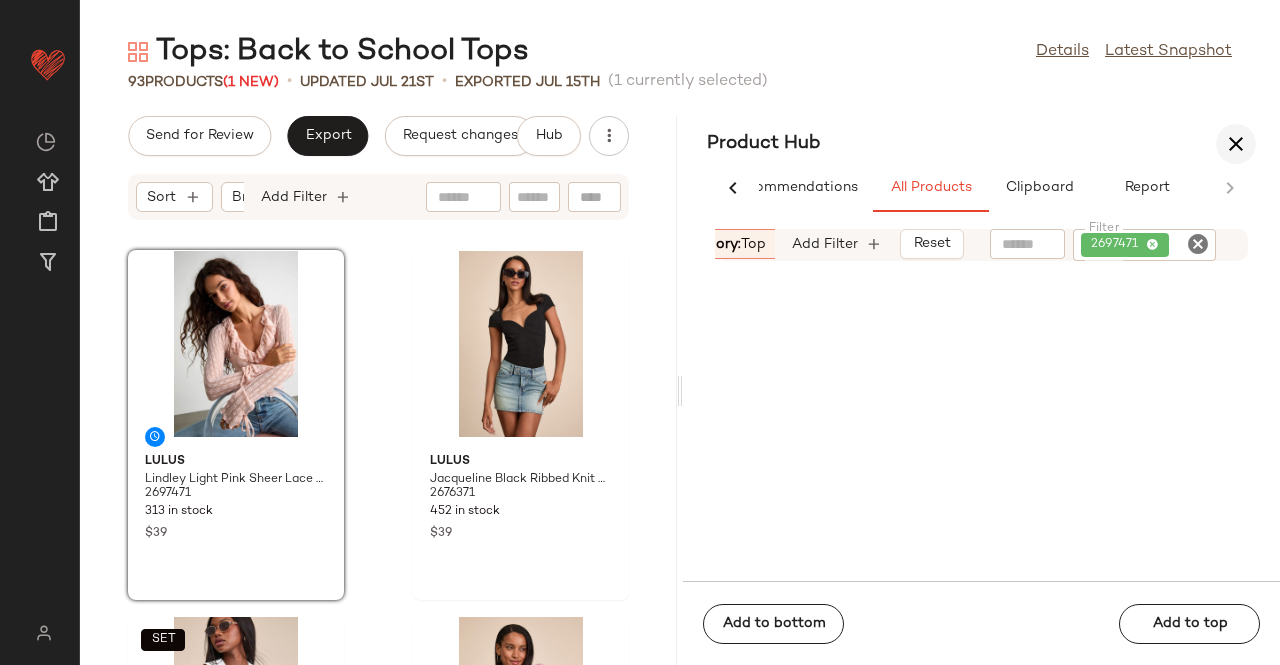 click at bounding box center (1236, 144) 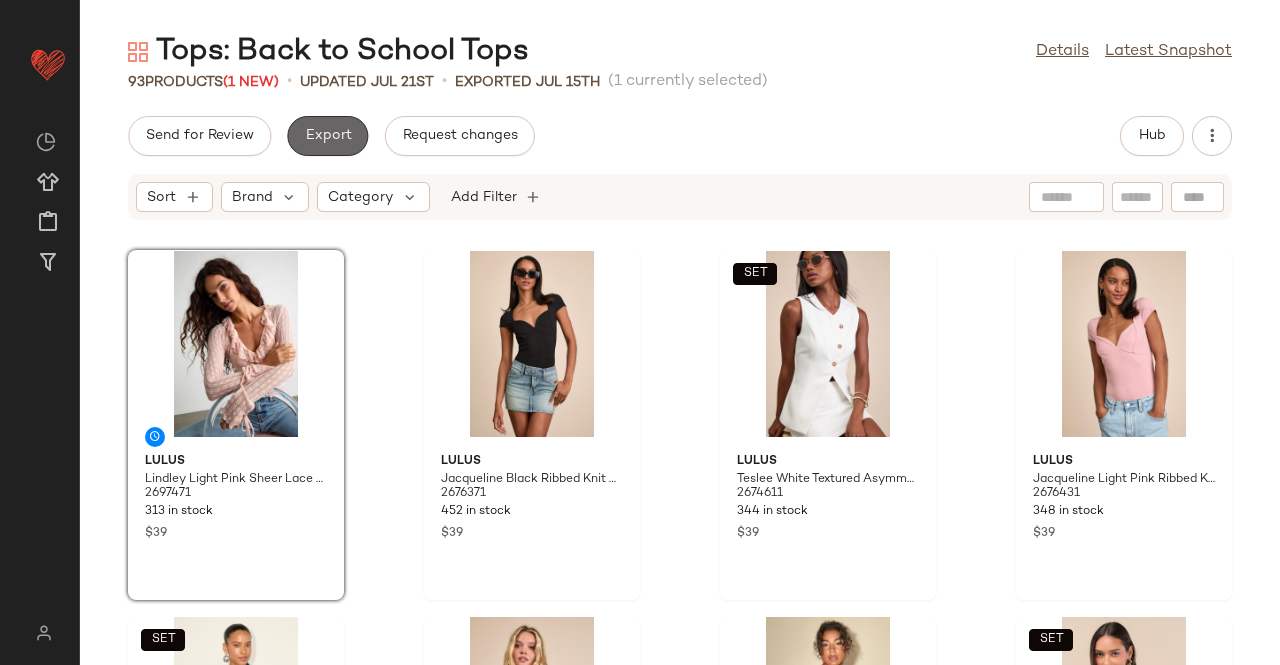 click on "Export" 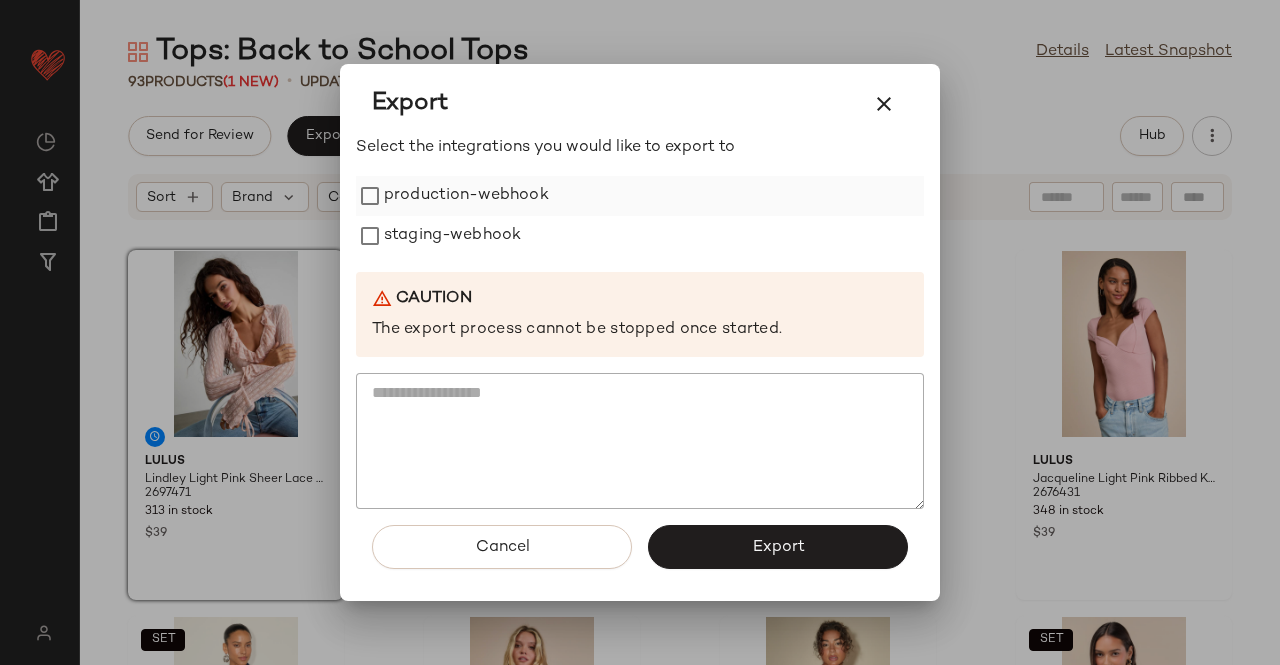 click on "production-webhook" at bounding box center (466, 196) 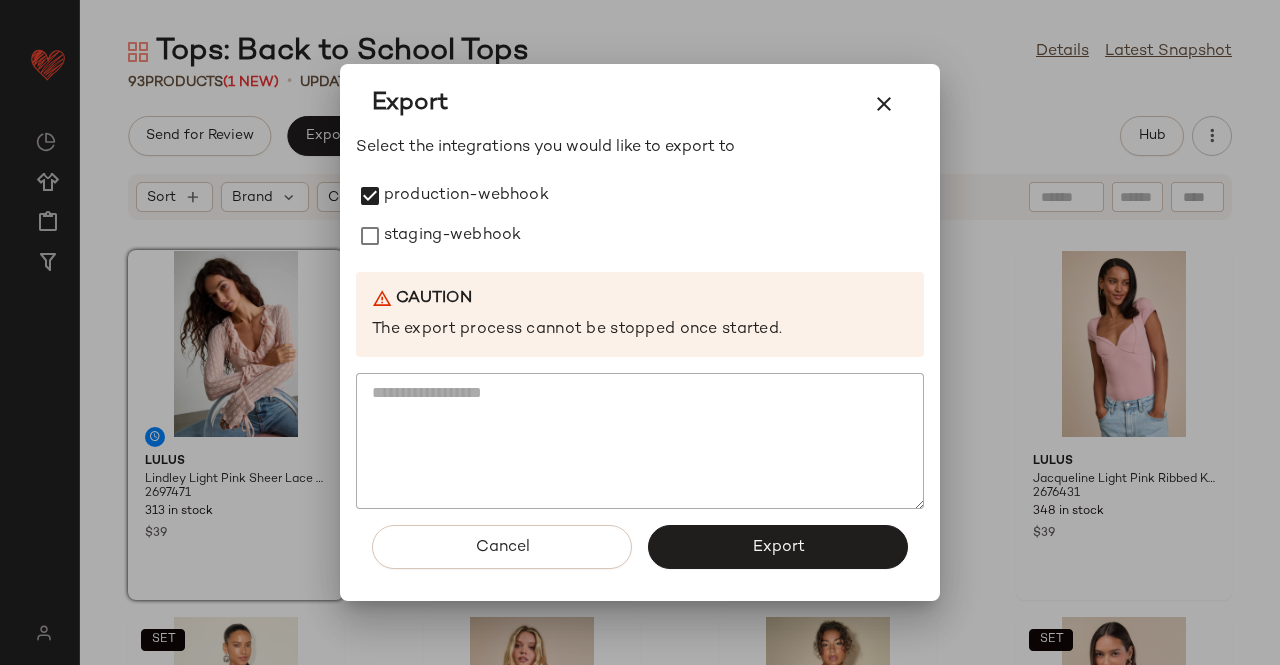 drag, startPoint x: 406, startPoint y: 231, endPoint x: 508, endPoint y: 321, distance: 136.0294 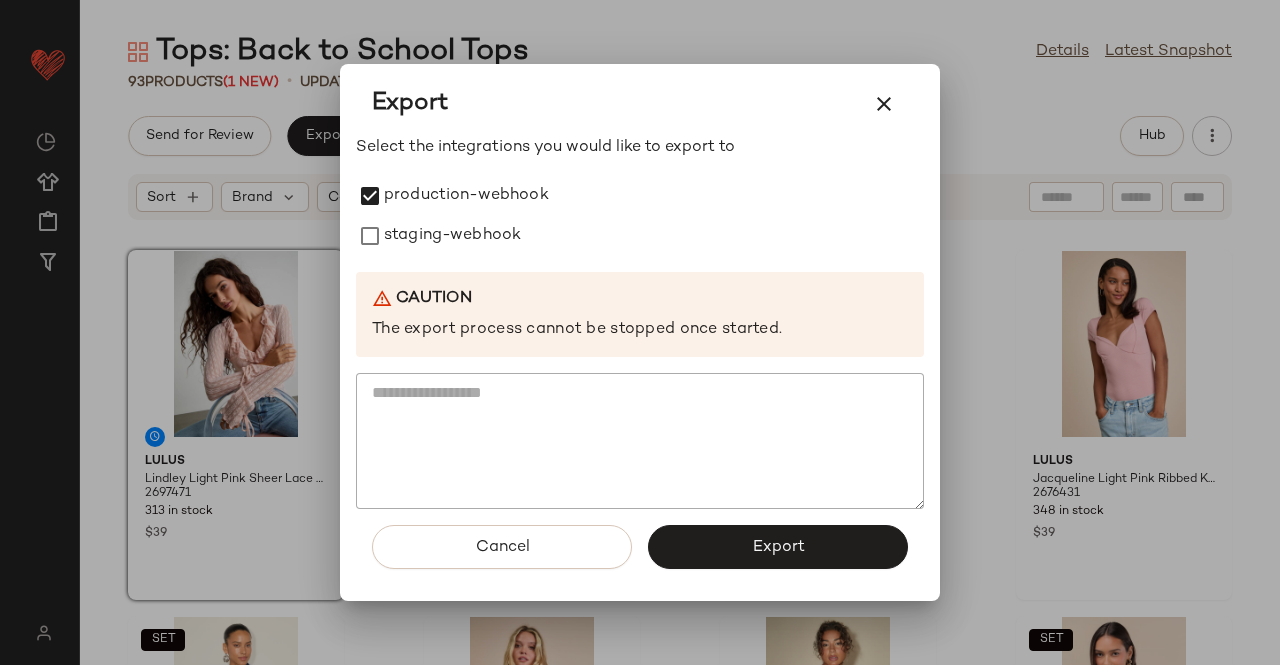 click on "staging-webhook" at bounding box center [452, 236] 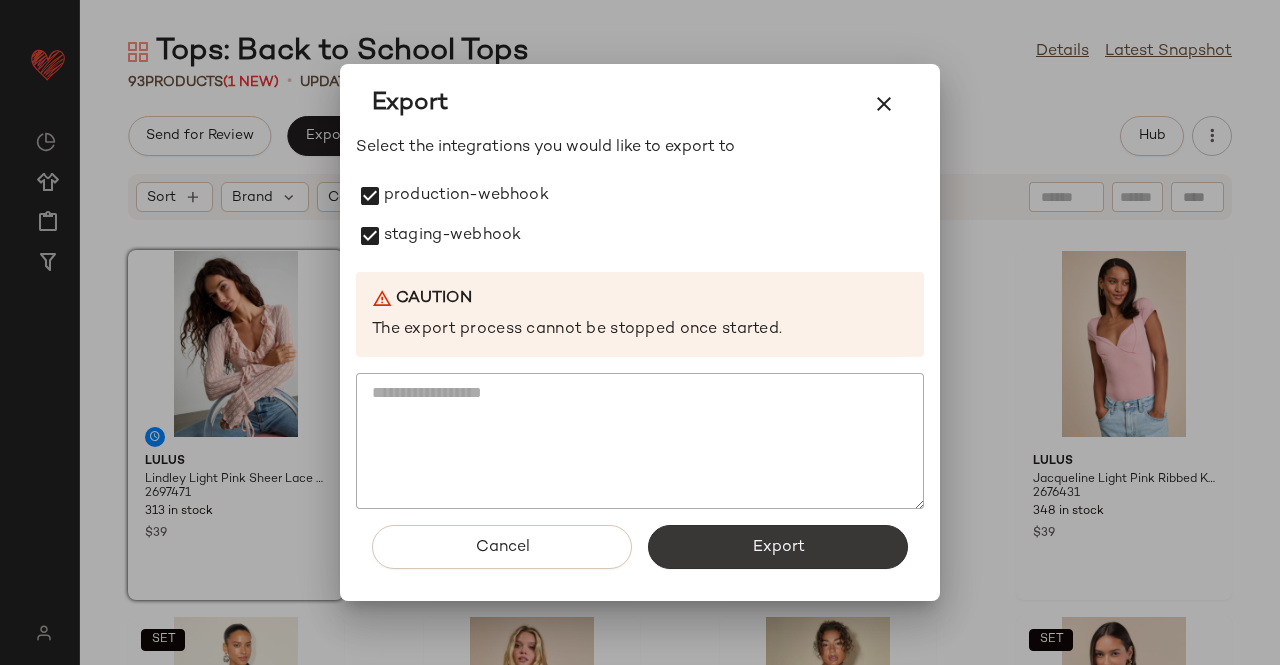 click on "Export" at bounding box center (778, 547) 